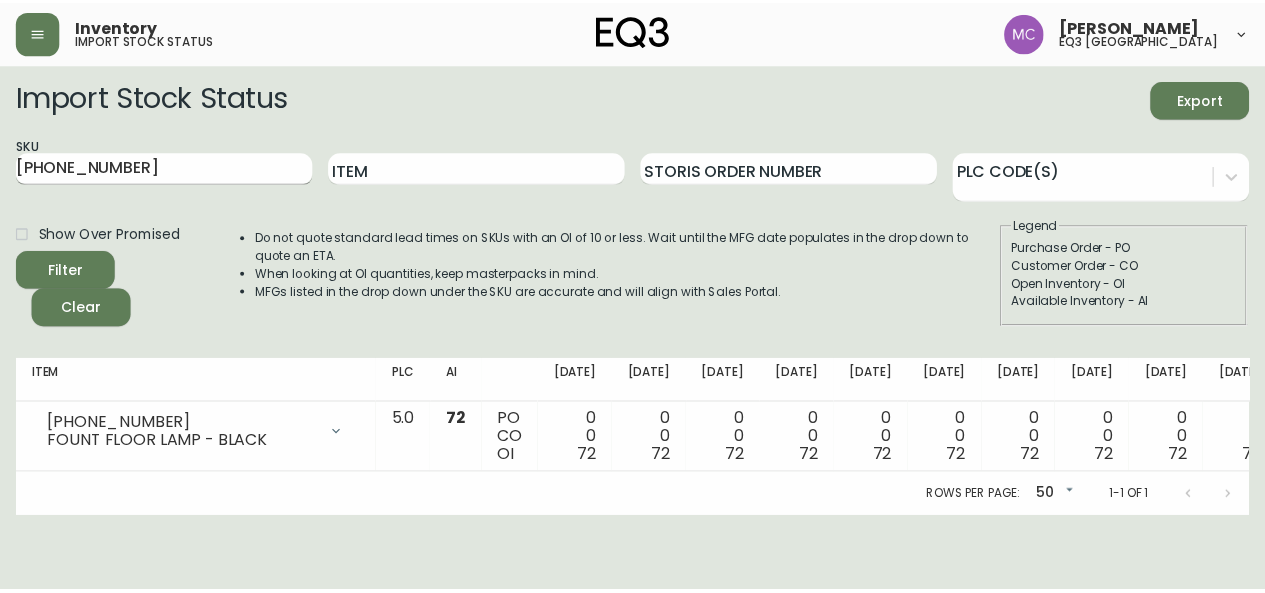 scroll, scrollTop: 0, scrollLeft: 0, axis: both 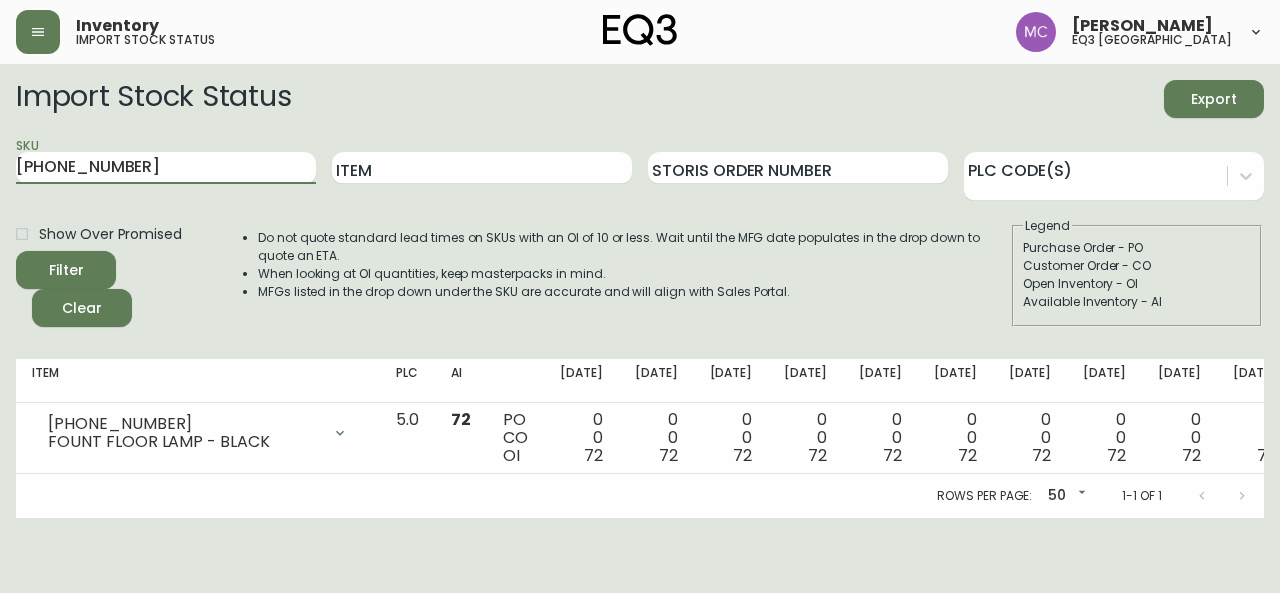 drag, startPoint x: 134, startPoint y: 168, endPoint x: 0, endPoint y: 172, distance: 134.0597 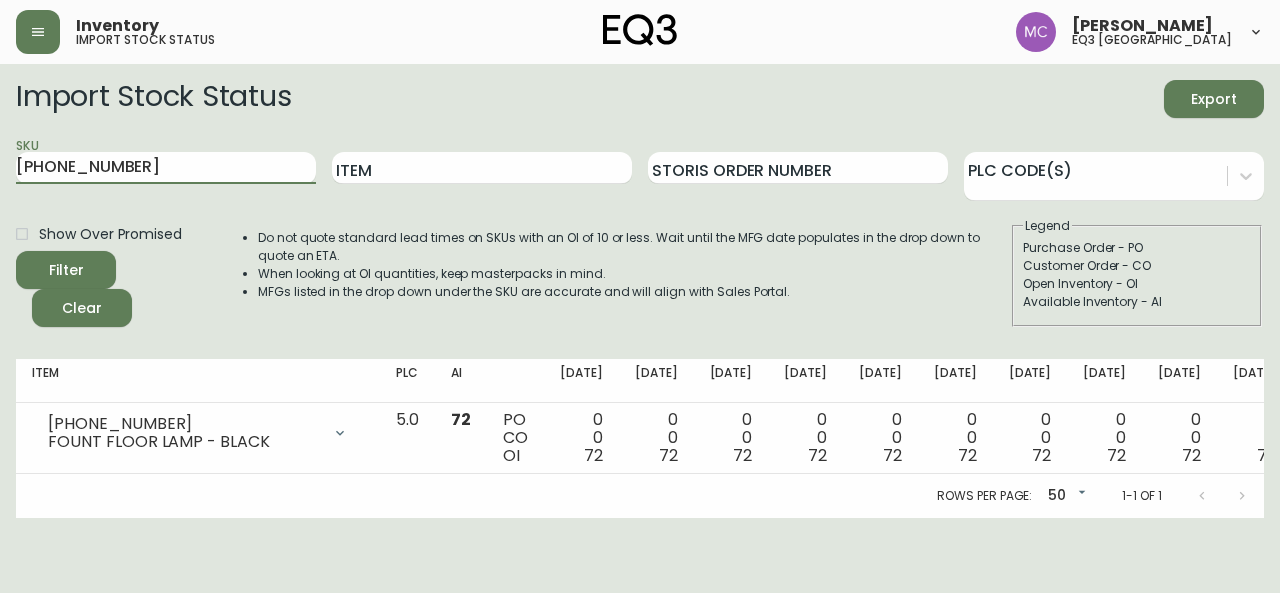 click on "Import Stock Status Export SKU [PHONE_NUMBER] Item Storis Order Number PLC Code(s) Show Over Promised Filter Clear Do not quote standard lead times on SKUs with an OI of 10 or less. Wait until the MFG date populates in the drop down to quote an ETA. When looking at OI quantities, keep masterpacks in mind. MFGs listed in the drop down under the SKU are accurate and will align with Sales Portal. Legend Purchase Order - PO Customer Order - CO Open Inventory - OI Available Inventory - AI Item PLC AI [DATE] [DATE] [DATE] Aug [DATE] Aug [DATE] Aug [DATE] Sep [DATE] Sep [DATE] Future [PHONE_NUMBER] FOUNT FLOOR LAMP - BLACK Opening Balance 72 ( [DATE] ) Available Inventory 72 ( [DATE] ) 5.0 72 PO CO OI 0 0 72 0 0 72 0 0 72 0 0 72 0 0 72 0 0 72 0 0 72 0 0 72 0 0 72 0 0 72 0 0 72 0 0 72 0 0 72 0 0 72 Rows per page: 50 50 1-1 of 1" at bounding box center [640, 291] 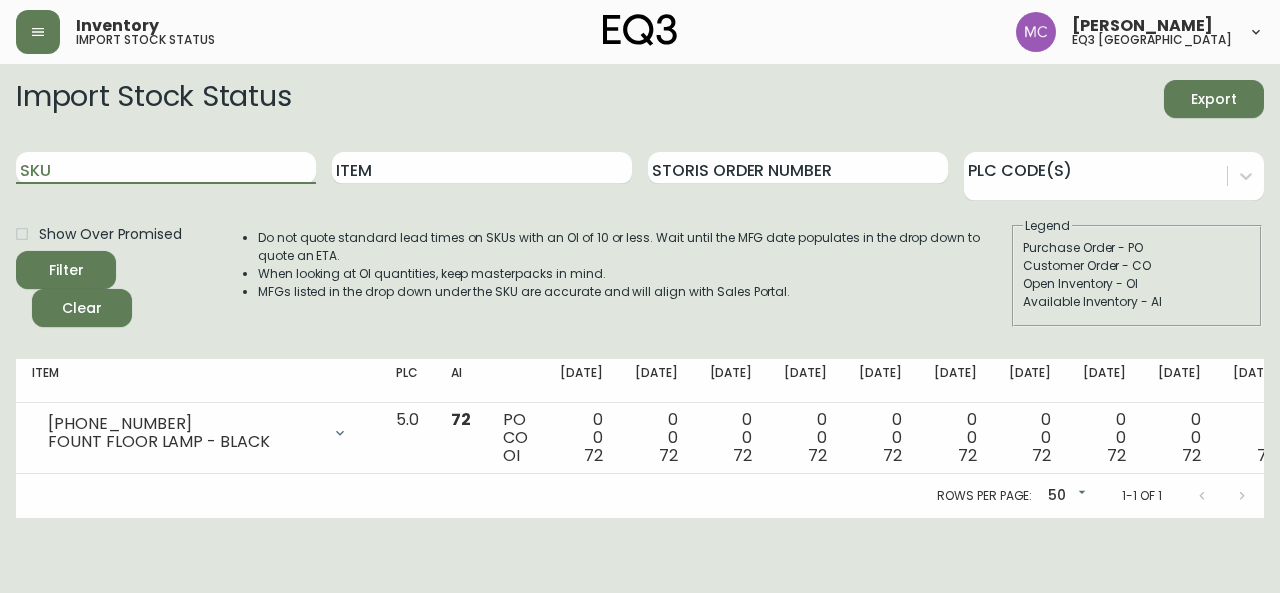 paste on "[PHONE_NUMBER]" 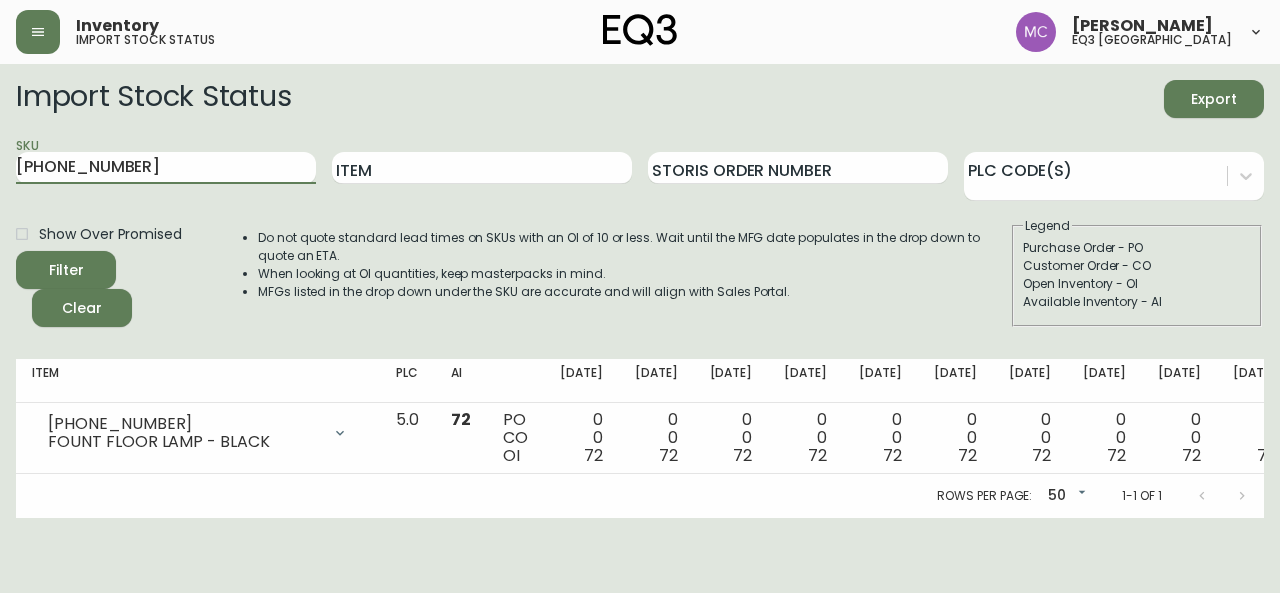 type on "[PHONE_NUMBER]" 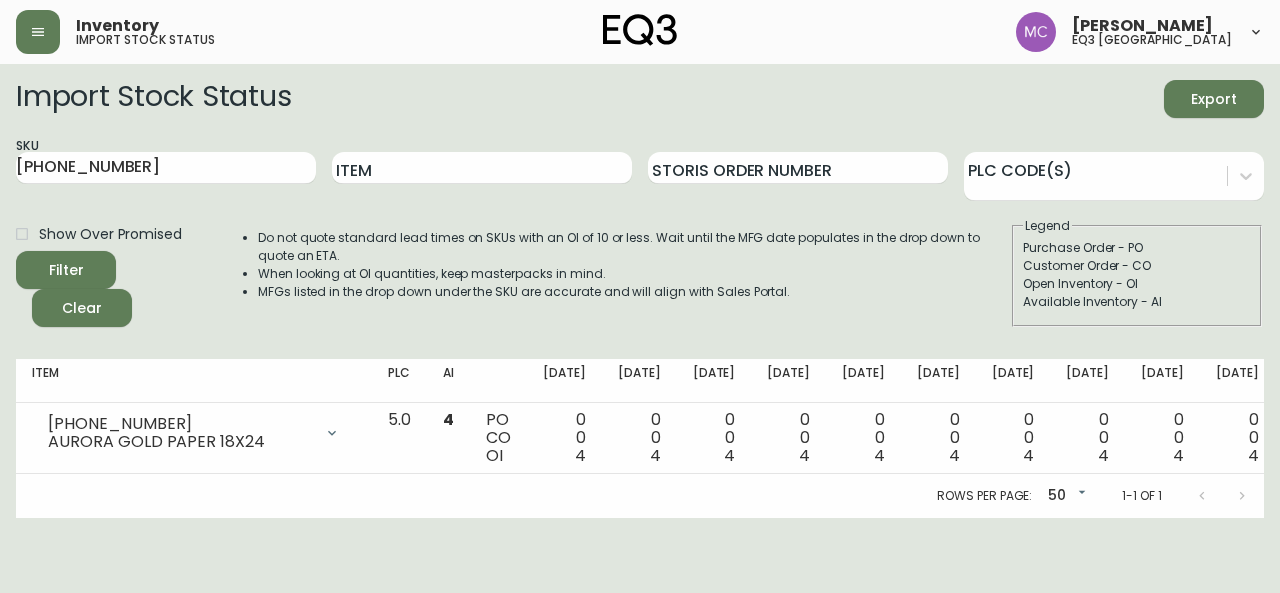 click on "Import Stock Status Export SKU [PHONE_NUMBER] Item Storis Order Number PLC Code(s) Show Over Promised Filter Clear Do not quote standard lead times on SKUs with an OI of 10 or less. Wait until the MFG date populates in the drop down to quote an ETA. When looking at OI quantities, keep masterpacks in mind. MFGs listed in the drop down under the SKU are accurate and will align with Sales Portal. Legend Purchase Order - PO Customer Order - CO Open Inventory - OI Available Inventory - AI Item PLC AI [DATE] [DATE] [DATE] Aug [DATE] Aug [DATE] Aug [DATE] Sep [DATE] Sep [DATE] Future [PHONE_NUMBER] AURORA GOLD PAPER 18X24 Opening Balance 4 ( [DATE] ) Available Inventory 4 ( [DATE] ) 5.0 4 PO CO OI 0 0 4 0 0 4 0 0 4 0 0 4 0 0 4 0 0 4 0 0 4 0 0 4 0 0 4 0 0 4 0 0 4 0 0 4 0 0 4 0 0 4 Rows per page: 50 50 1-1 of 1" at bounding box center (640, 291) 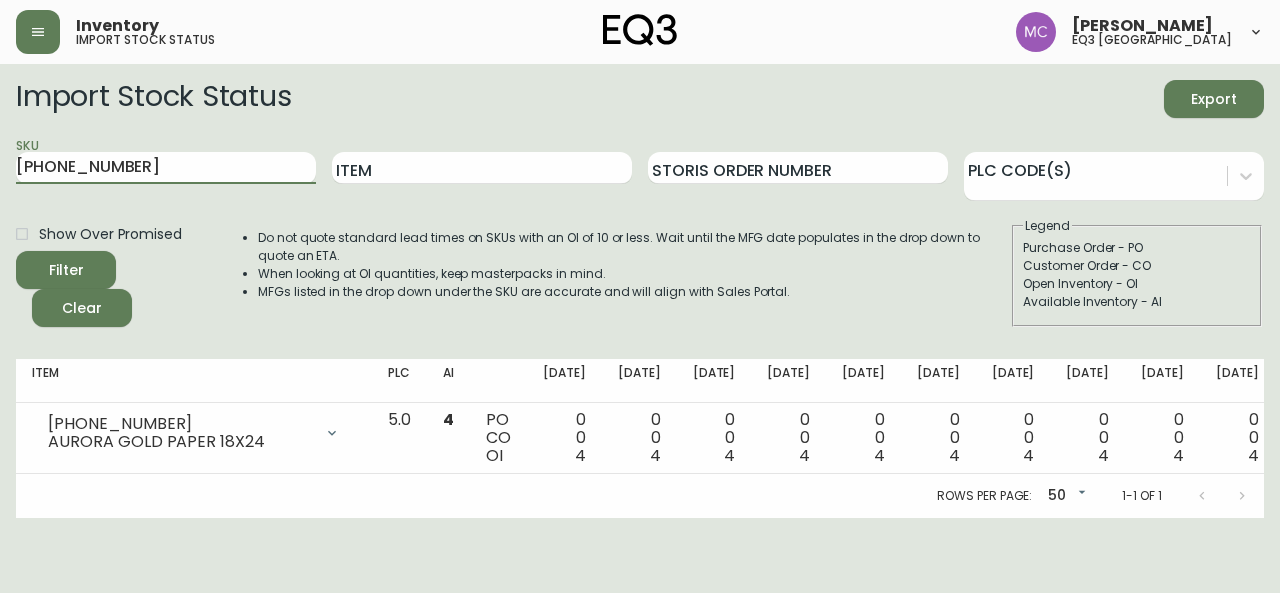 drag, startPoint x: 128, startPoint y: 159, endPoint x: 0, endPoint y: 185, distance: 130.61394 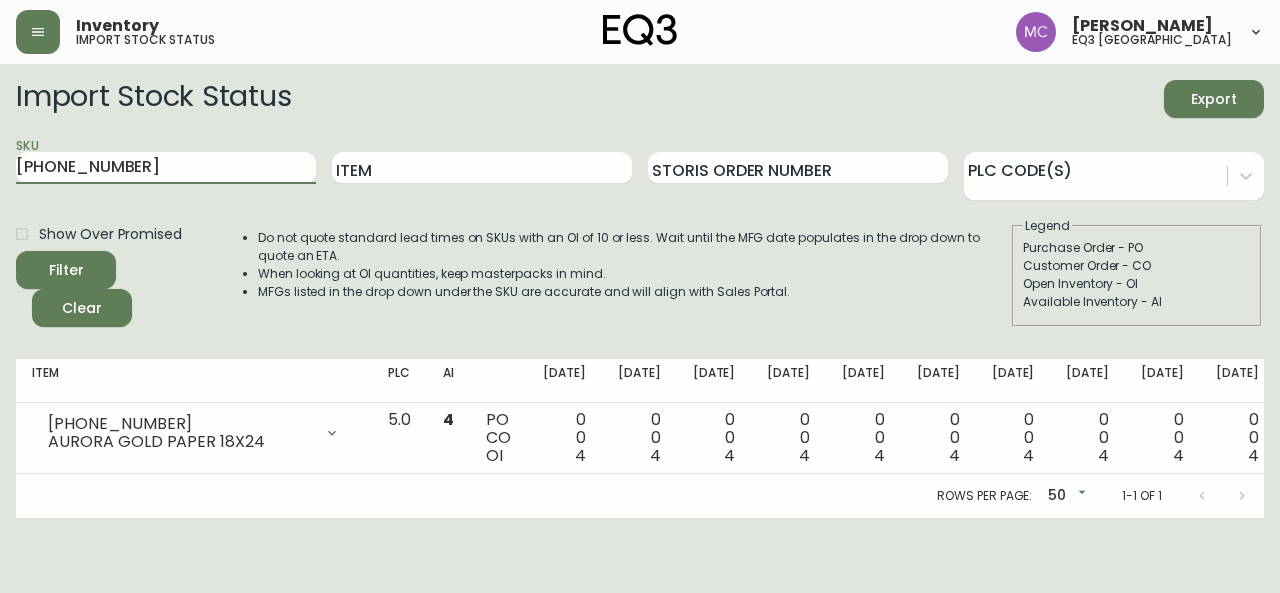 click on "Import Stock Status Export SKU [PHONE_NUMBER] Item Storis Order Number PLC Code(s) Show Over Promised Filter Clear Do not quote standard lead times on SKUs with an OI of 10 or less. Wait until the MFG date populates in the drop down to quote an ETA. When looking at OI quantities, keep masterpacks in mind. MFGs listed in the drop down under the SKU are accurate and will align with Sales Portal. Legend Purchase Order - PO Customer Order - CO Open Inventory - OI Available Inventory - AI Item PLC AI [DATE] [DATE] [DATE] Aug [DATE] Aug [DATE] Aug [DATE] Sep [DATE] Sep [DATE] Future [PHONE_NUMBER] AURORA GOLD PAPER 18X24 Opening Balance 4 ( [DATE] ) Available Inventory 4 ( [DATE] ) 5.0 4 PO CO OI 0 0 4 0 0 4 0 0 4 0 0 4 0 0 4 0 0 4 0 0 4 0 0 4 0 0 4 0 0 4 0 0 4 0 0 4 0 0 4 0 0 4 Rows per page: 50 50 1-1 of 1" at bounding box center (640, 291) 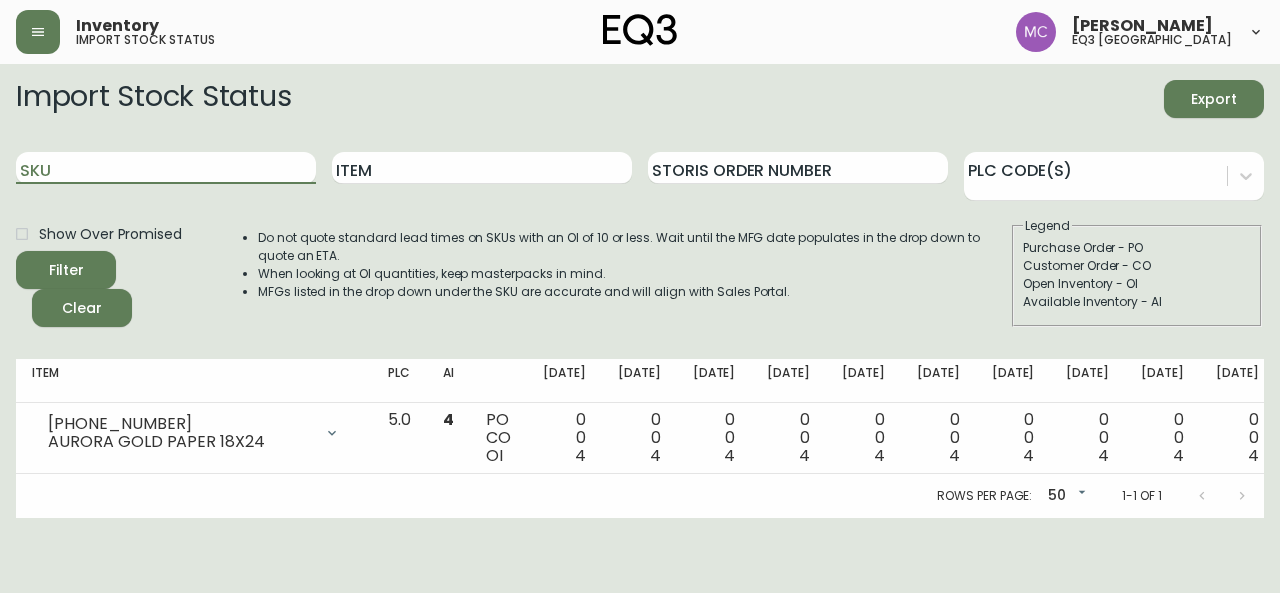 paste on "[PHONE_NUMBER]" 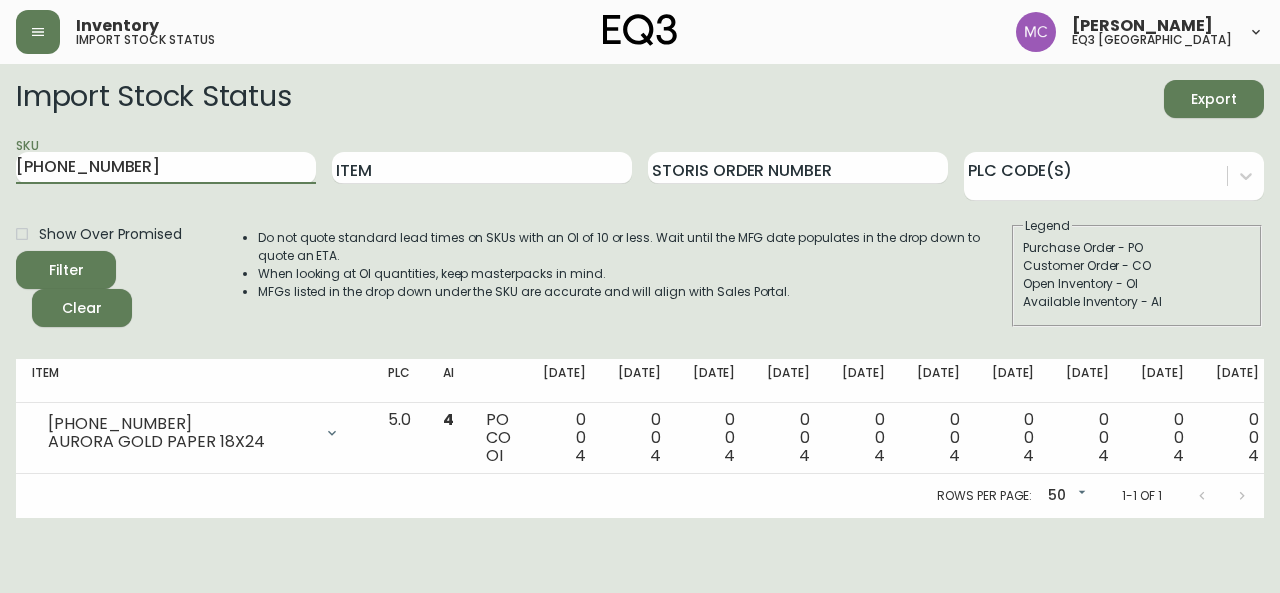 type on "[PHONE_NUMBER]" 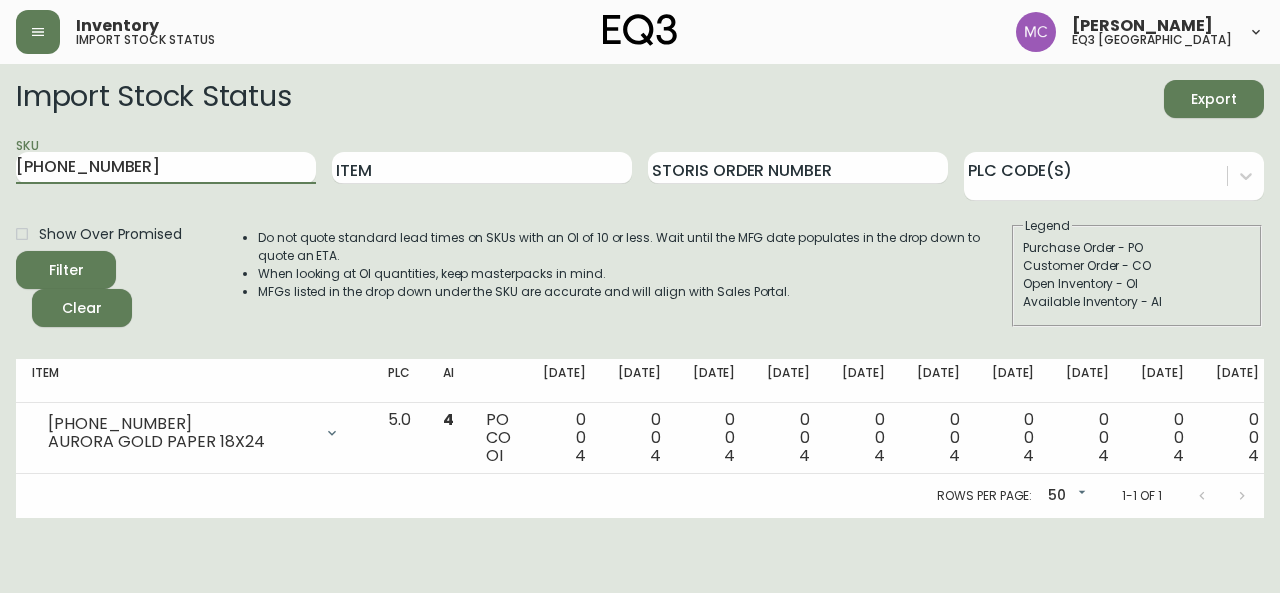 click on "Filter" at bounding box center [66, 270] 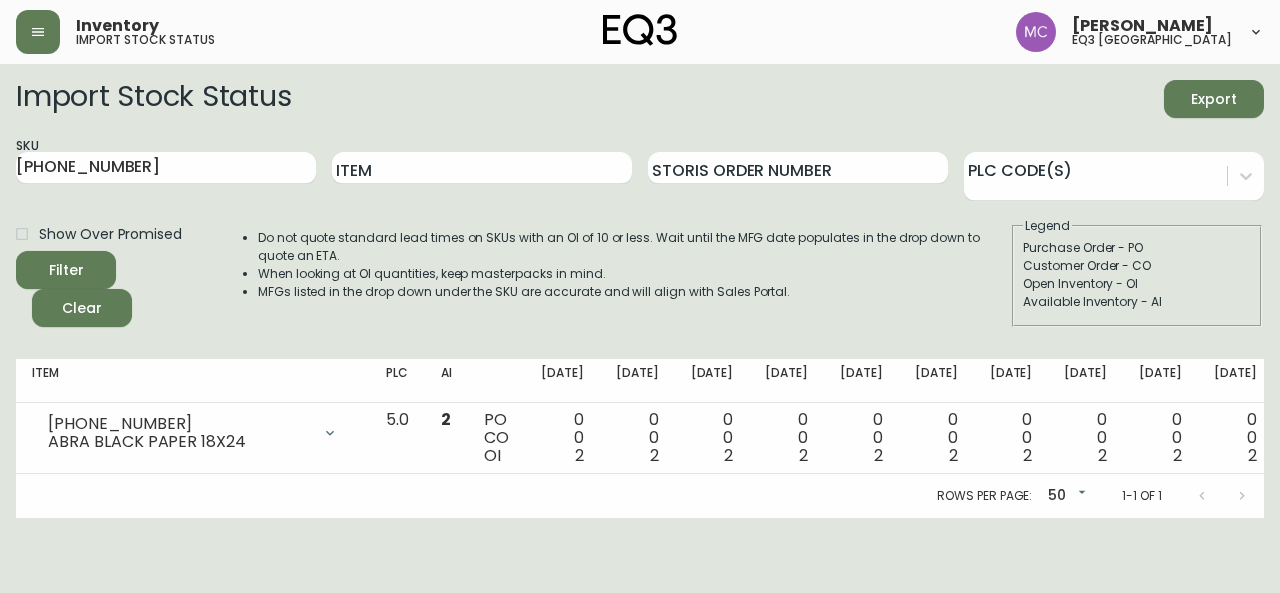 click on "Import Stock Status Export SKU [PHONE_NUMBER] Item Storis Order Number PLC Code(s) Show Over Promised Filter Clear Do not quote standard lead times on SKUs with an OI of 10 or less. Wait until the MFG date populates in the drop down to quote an ETA. When looking at OI quantities, keep masterpacks in mind. MFGs listed in the drop down under the SKU are accurate and will align with Sales Portal. Legend Purchase Order - PO Customer Order - CO Open Inventory - OI Available Inventory - AI Item PLC AI [DATE] [DATE] [DATE] Aug [DATE] Aug [DATE] Aug [DATE] Sep [DATE] Sep [DATE] Future [PHONE_NUMBER] ABRA BLACK PAPER 18X24 Opening Balance 2 ( [DATE] ) Available Inventory 2 ( [DATE] ) 5.0 2 PO CO OI 0 0 2 0 0 2 0 0 2 0 0 2 0 0 2 0 0 2 0 0 2 0 0 2 0 0 2 0 0 2 0 0 2 0 0 2 0 0 2 0 0 2 Rows per page: 50 50 1-1 of 1" at bounding box center [640, 291] 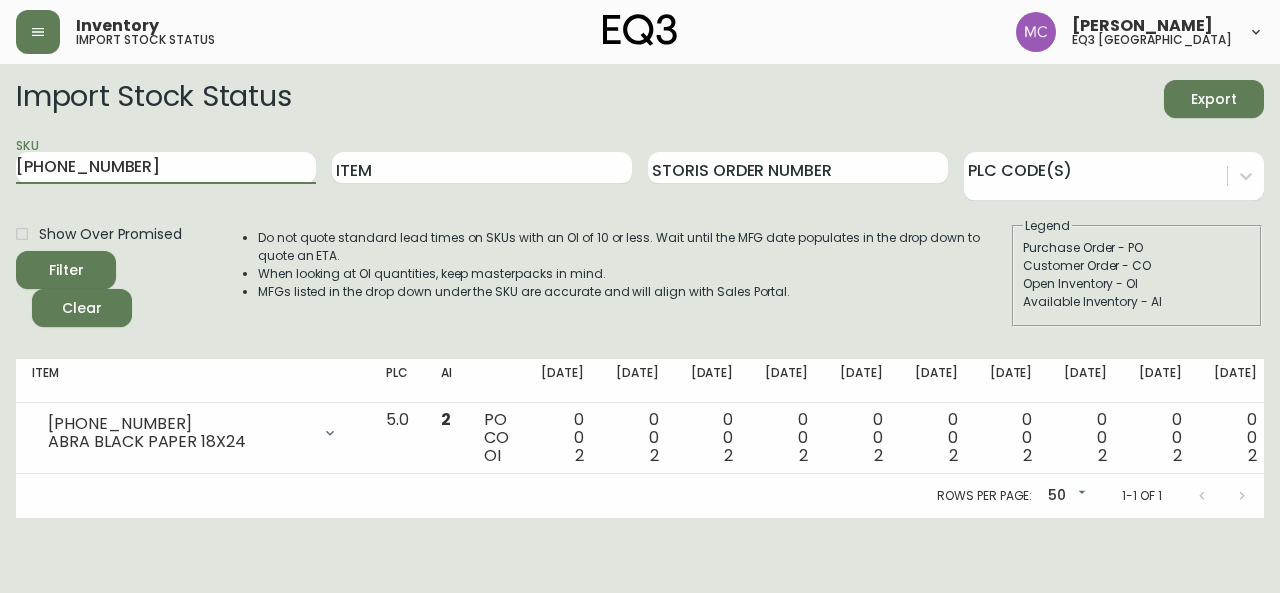 drag, startPoint x: 118, startPoint y: 171, endPoint x: 0, endPoint y: 168, distance: 118.03813 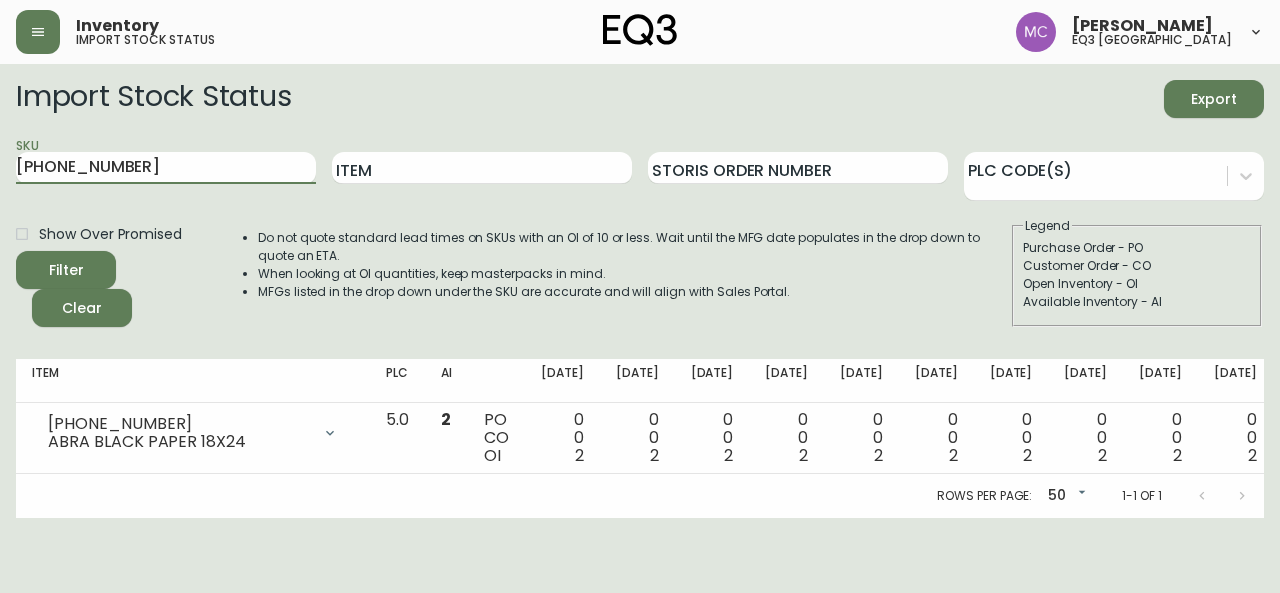 click on "Import Stock Status Export SKU [PHONE_NUMBER] Item Storis Order Number PLC Code(s) Show Over Promised Filter Clear Do not quote standard lead times on SKUs with an OI of 10 or less. Wait until the MFG date populates in the drop down to quote an ETA. When looking at OI quantities, keep masterpacks in mind. MFGs listed in the drop down under the SKU are accurate and will align with Sales Portal. Legend Purchase Order - PO Customer Order - CO Open Inventory - OI Available Inventory - AI Item PLC AI [DATE] [DATE] [DATE] Aug [DATE] Aug [DATE] Aug [DATE] Sep [DATE] Sep [DATE] Future [PHONE_NUMBER] ABRA BLACK PAPER 18X24 Opening Balance 2 ( [DATE] ) Available Inventory 2 ( [DATE] ) 5.0 2 PO CO OI 0 0 2 0 0 2 0 0 2 0 0 2 0 0 2 0 0 2 0 0 2 0 0 2 0 0 2 0 0 2 0 0 2 0 0 2 0 0 2 0 0 2 Rows per page: 50 50 1-1 of 1" at bounding box center (640, 291) 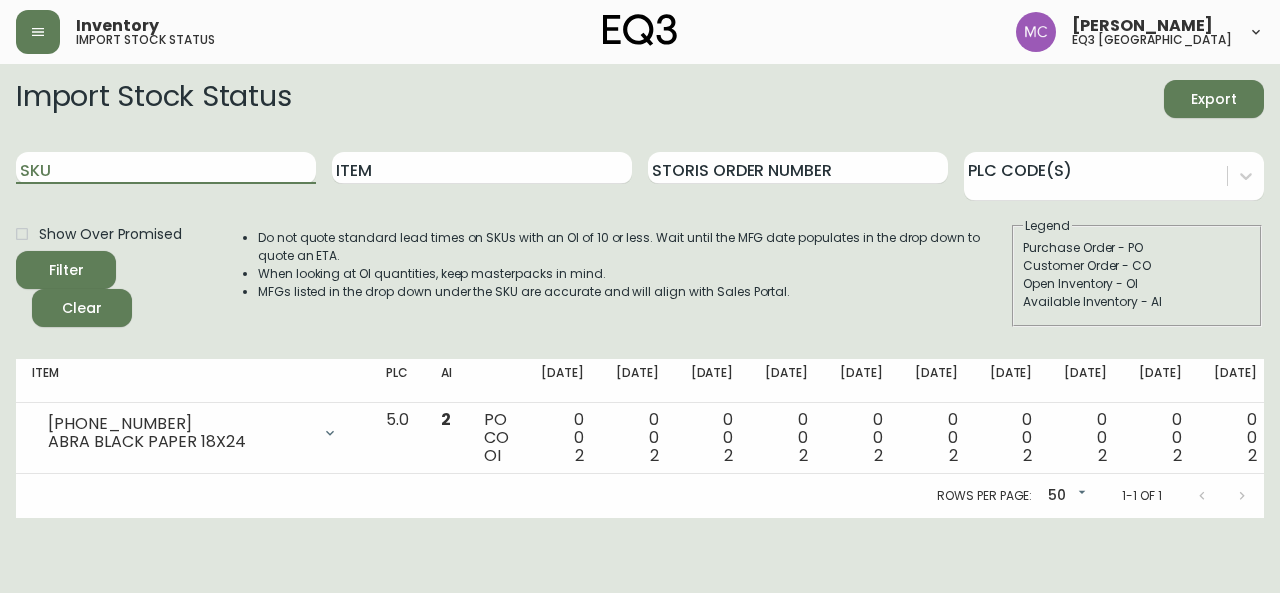 paste on "[PHONE_NUMBER]" 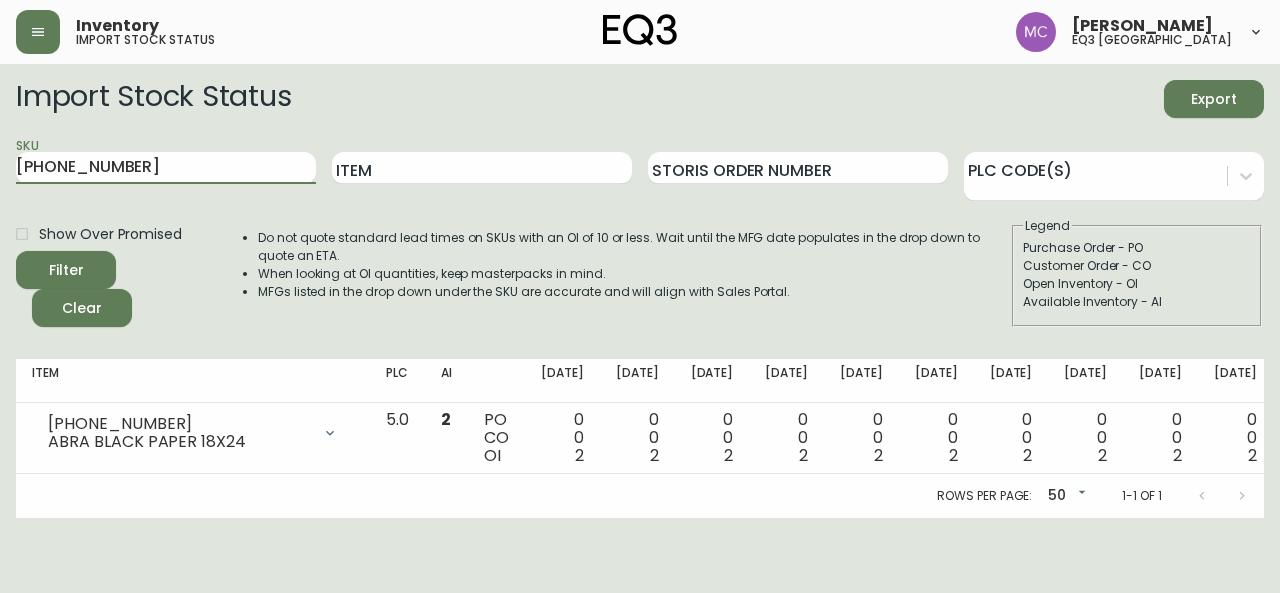 click on "Filter" at bounding box center [66, 270] 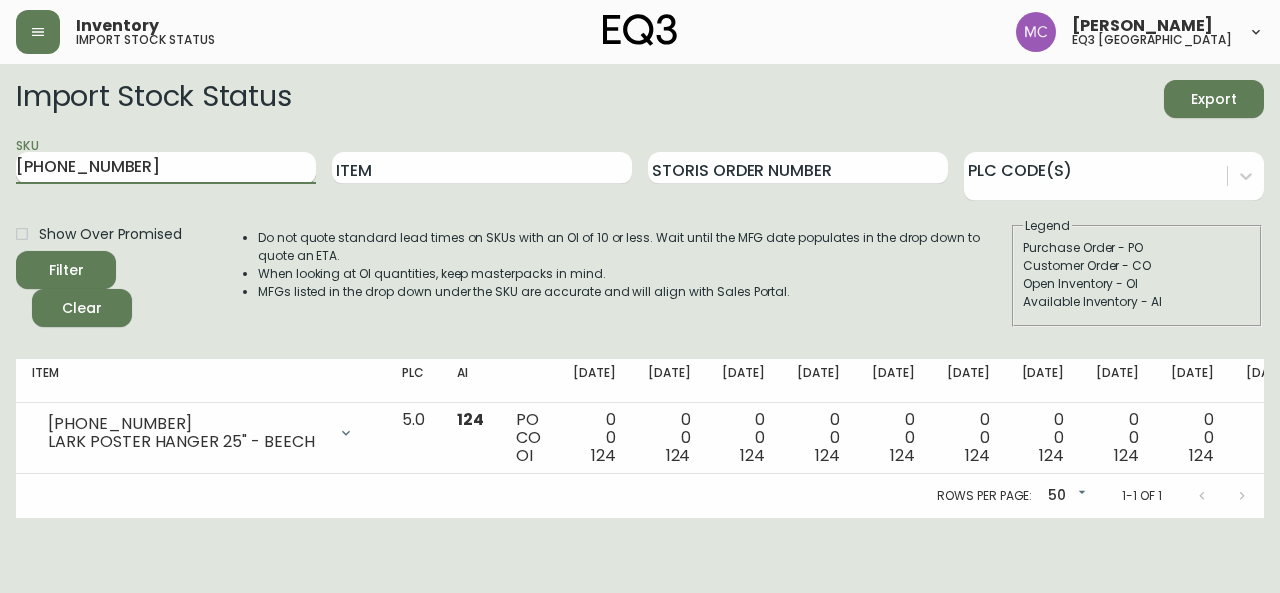 click on "[PHONE_NUMBER]" at bounding box center (166, 168) 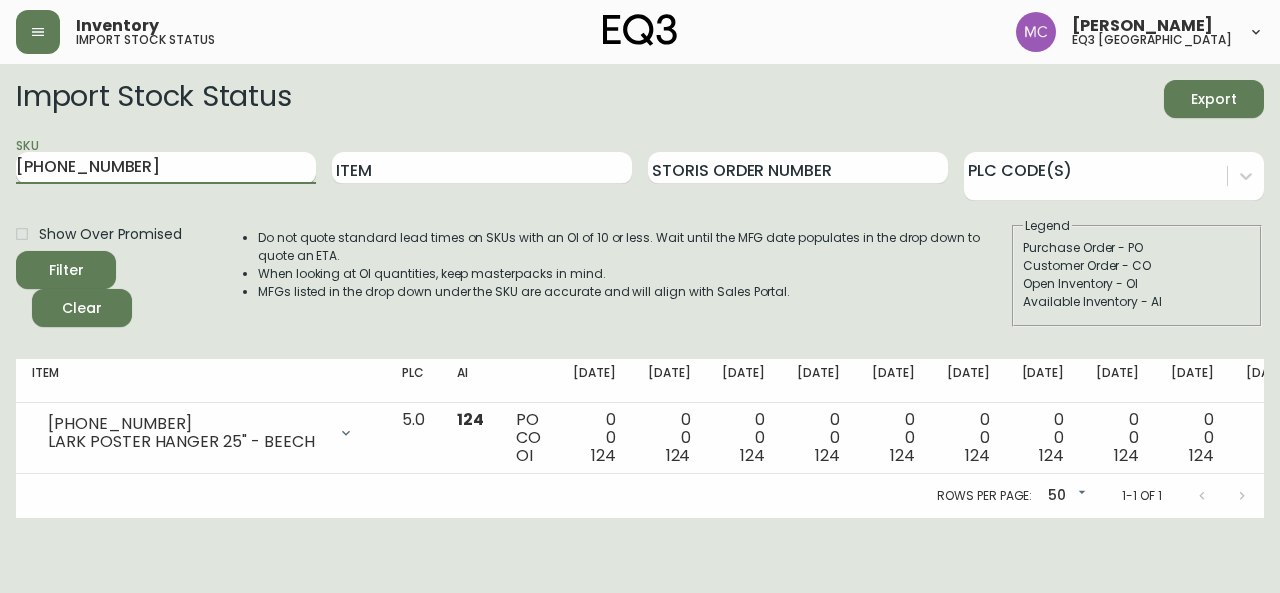 click on "[PHONE_NUMBER]" at bounding box center [166, 168] 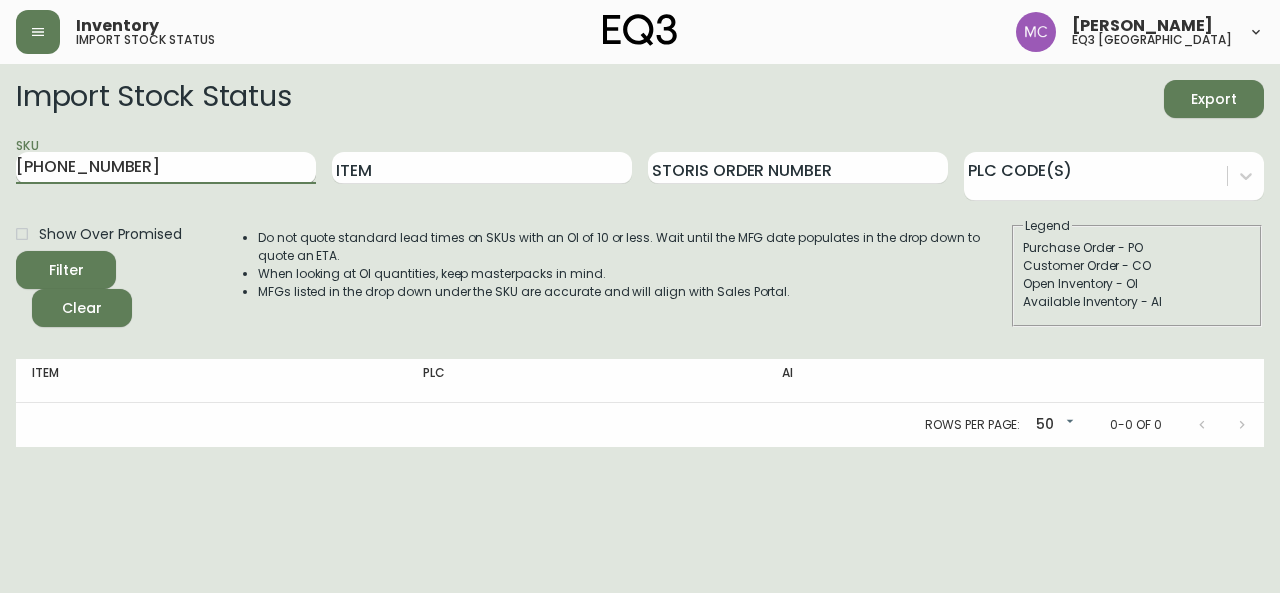 click on "[PHONE_NUMBER]" at bounding box center [166, 168] 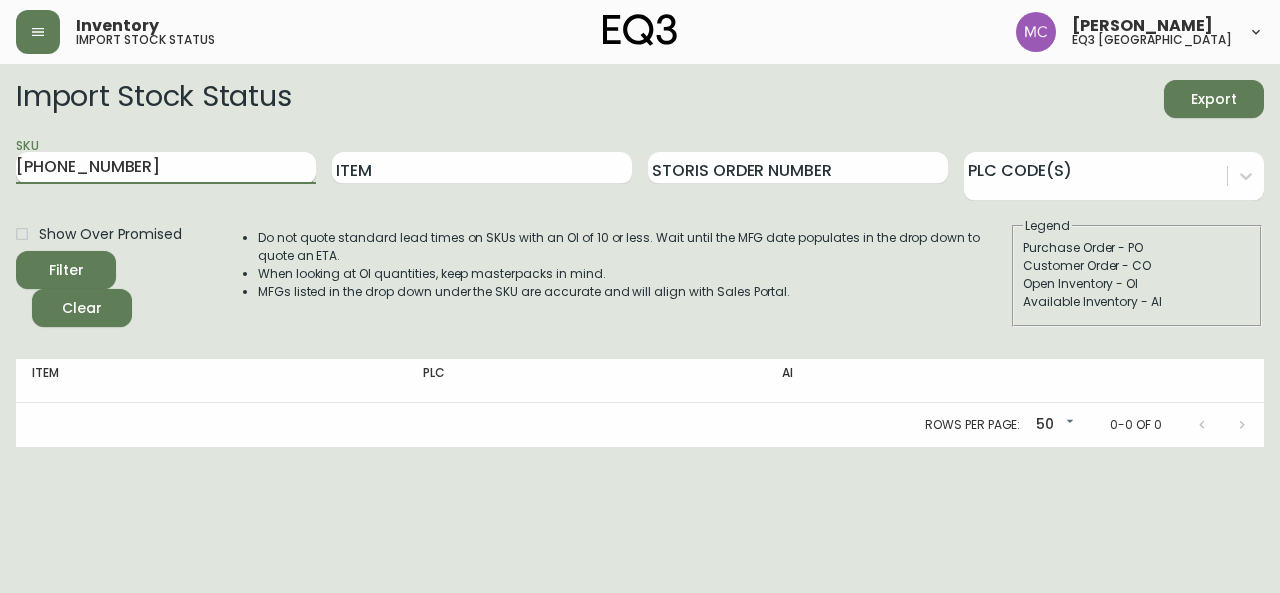 type on "[PHONE_NUMBER]" 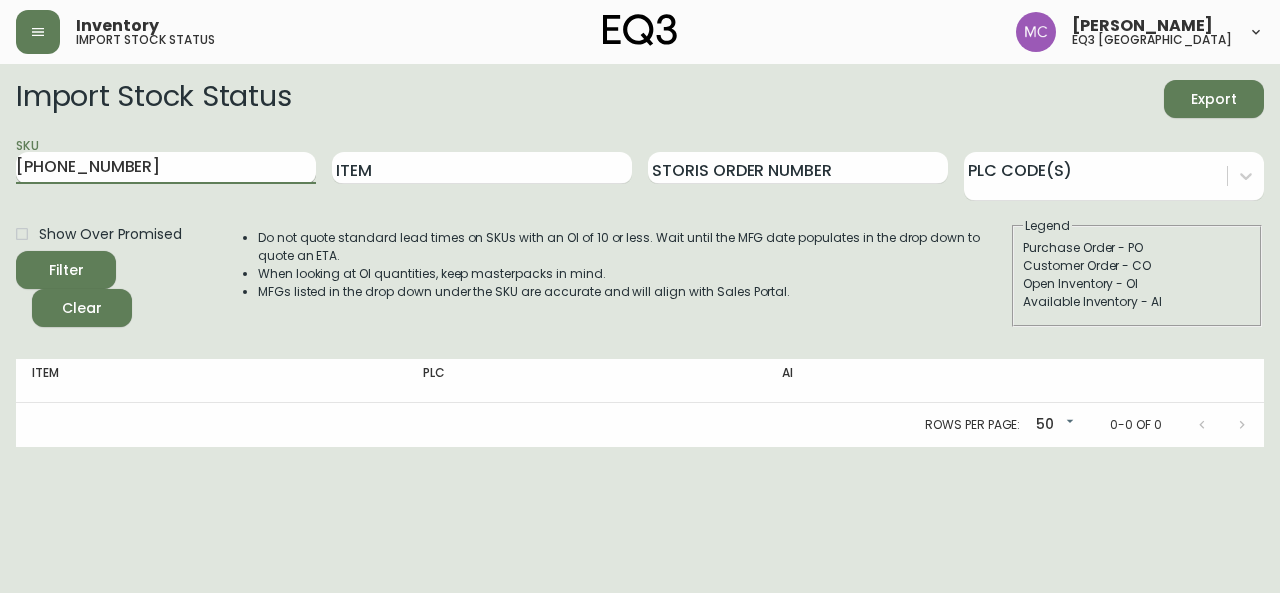 click on "Filter" at bounding box center [66, 270] 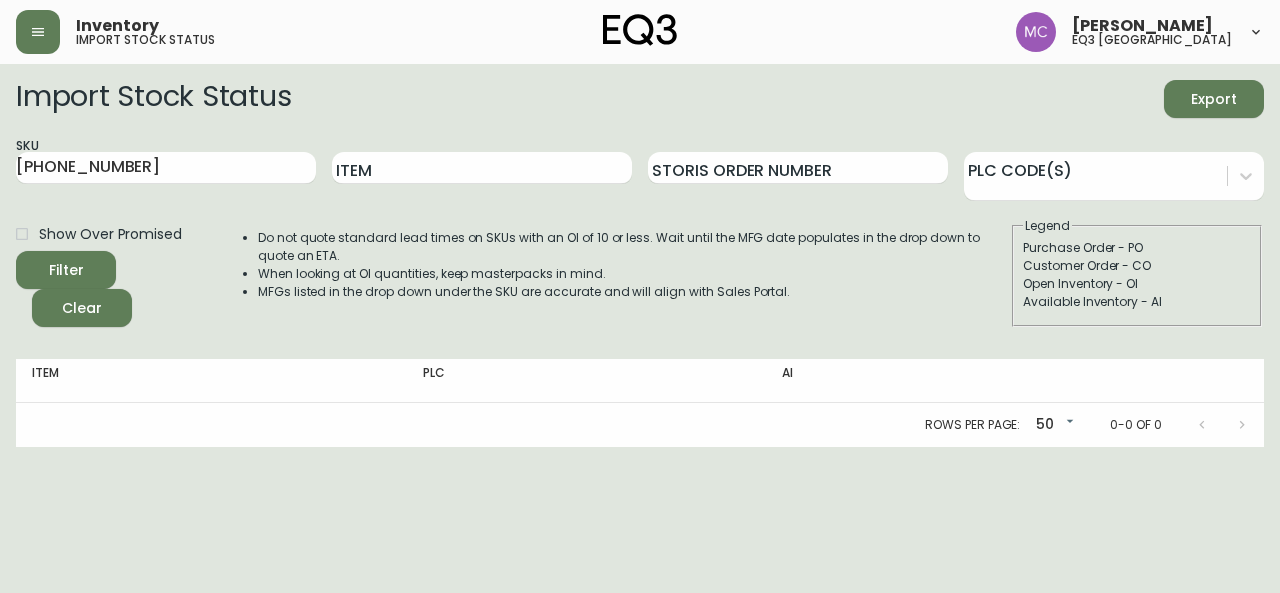 click on "Import Stock Status Export SKU [PHONE_NUMBER] Item Storis Order Number PLC Code(s) Show Over Promised Filter Clear Do not quote standard lead times on SKUs with an OI of 10 or less. Wait until the MFG date populates in the drop down to quote an ETA. When looking at OI quantities, keep masterpacks in mind. MFGs listed in the drop down under the SKU are accurate and will align with Sales Portal. Legend Purchase Order - PO Customer Order - CO Open Inventory - OI Available Inventory - AI Item PLC AI Rows per page: 50 50 0-0 of 0" at bounding box center (640, 255) 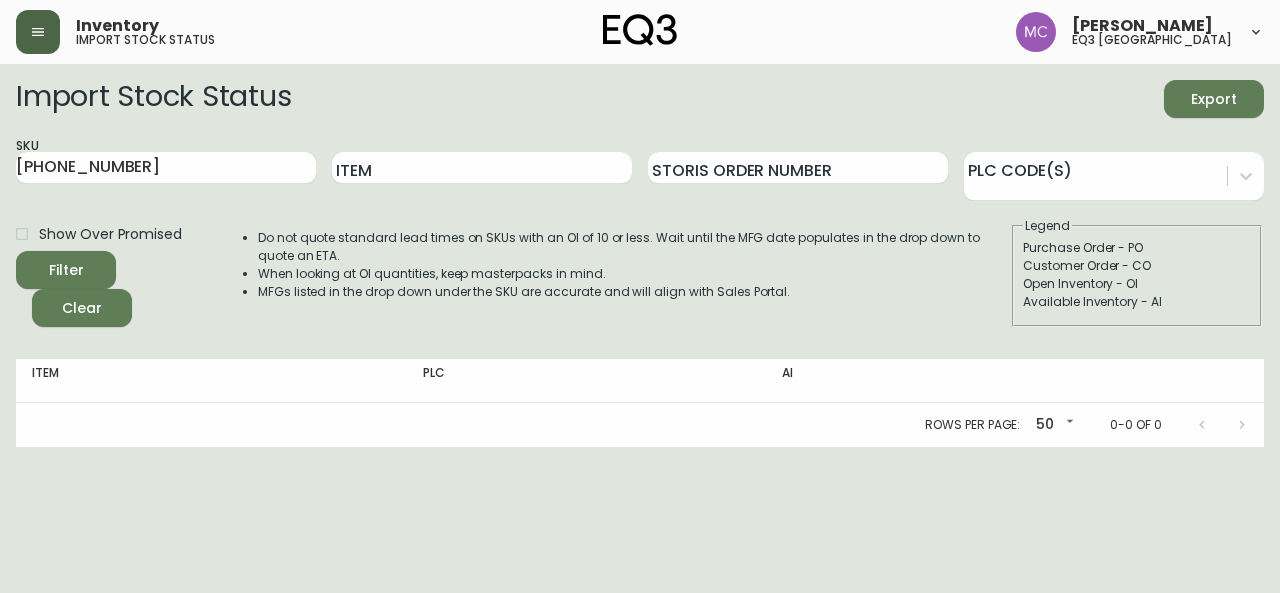 click at bounding box center (38, 32) 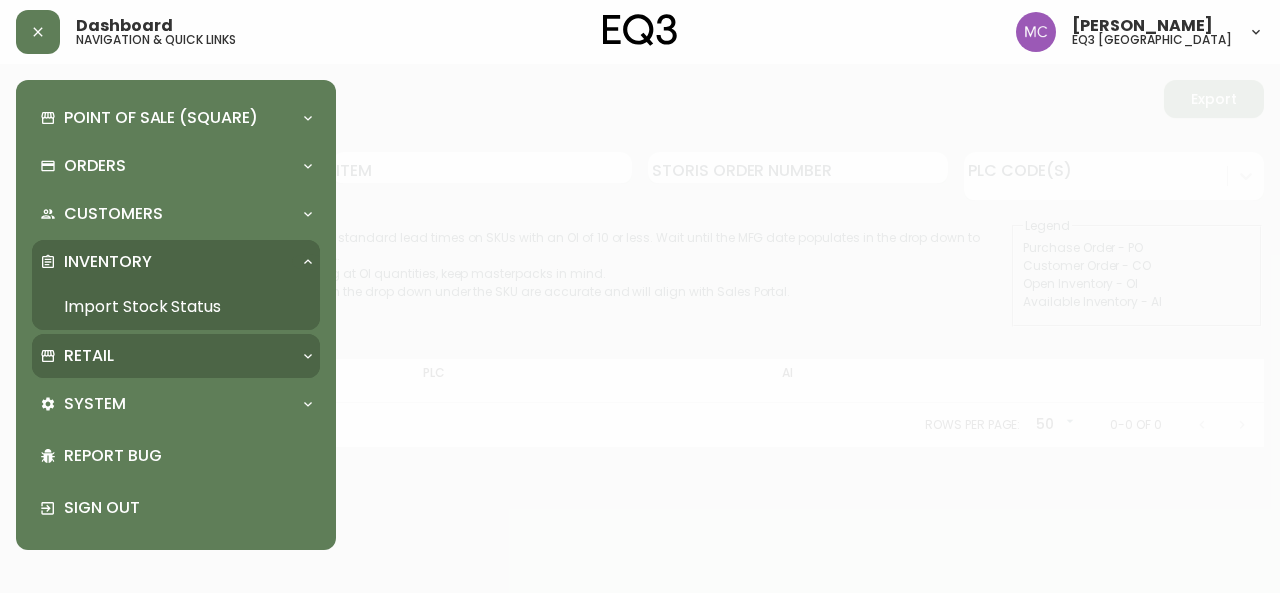click on "Retail" at bounding box center (89, 356) 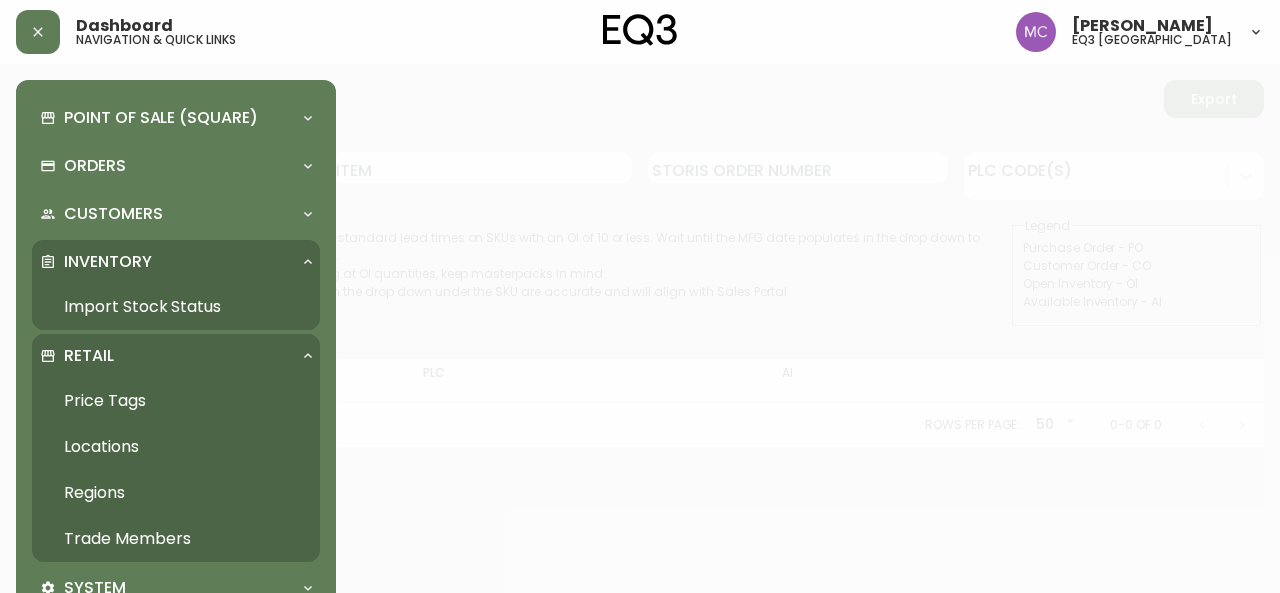 click on "Trade Members" at bounding box center (176, 539) 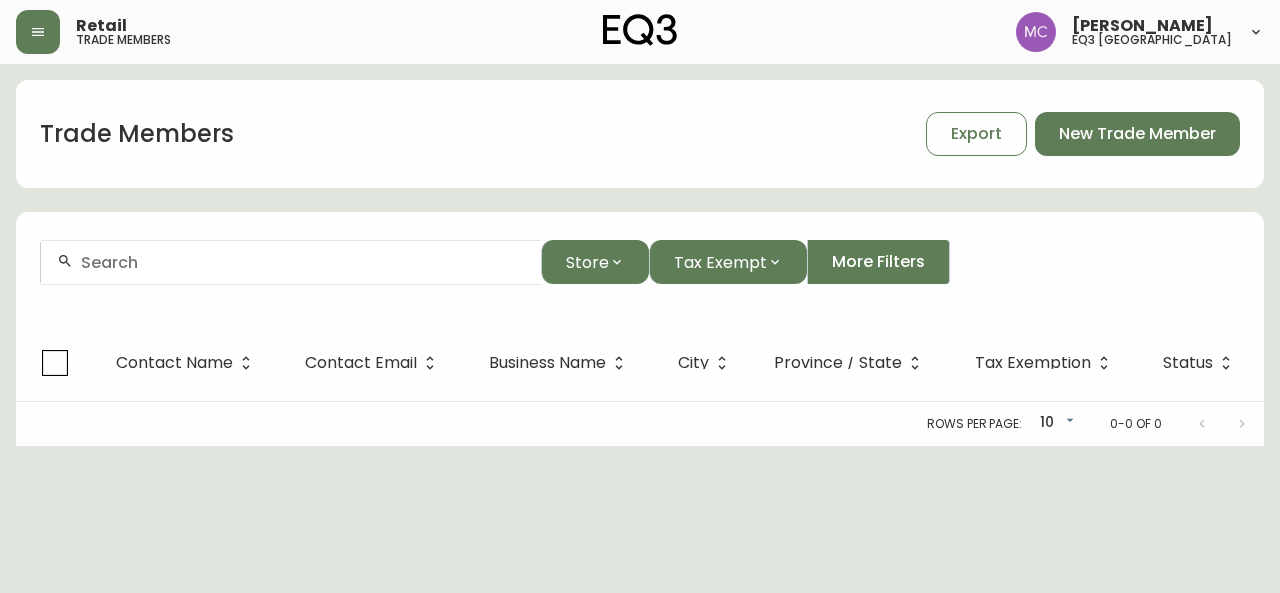click on "Retail trade members [PERSON_NAME] eq3 [GEOGRAPHIC_DATA]   Trade Members Export New Trade Member Store Tax Exempt More Filters Contact Name Contact Email Business Name City Province / State Tax Exemption Status Rows per page: 10 10 0-0 of 0" at bounding box center (640, 223) 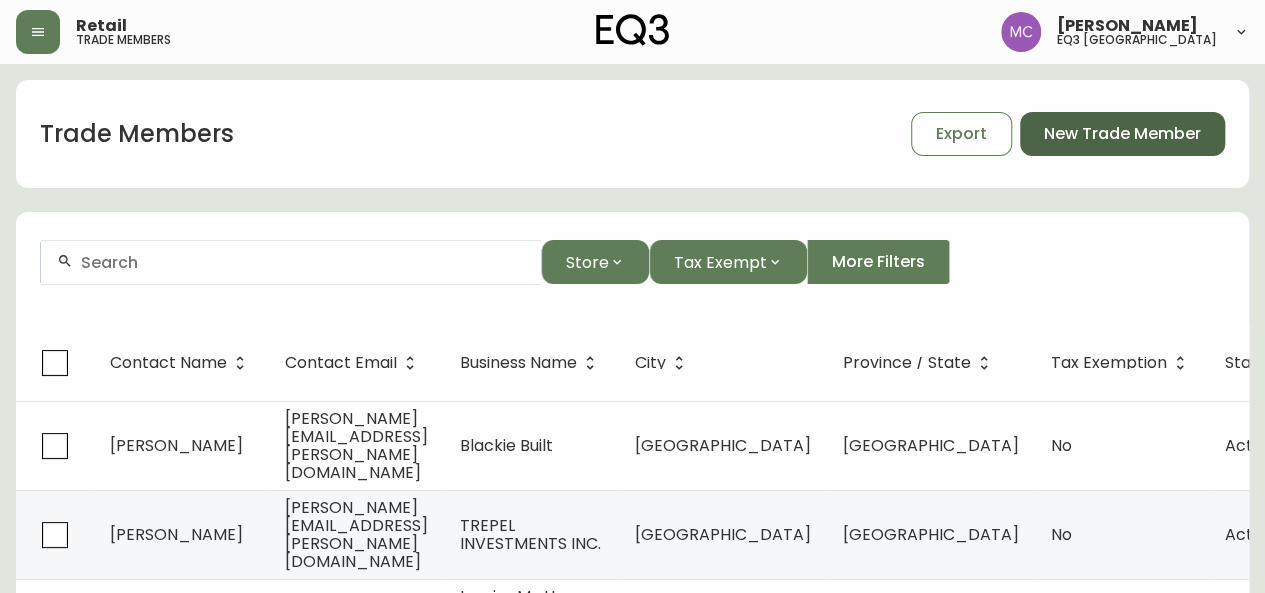 click on "New Trade Member" at bounding box center [1122, 134] 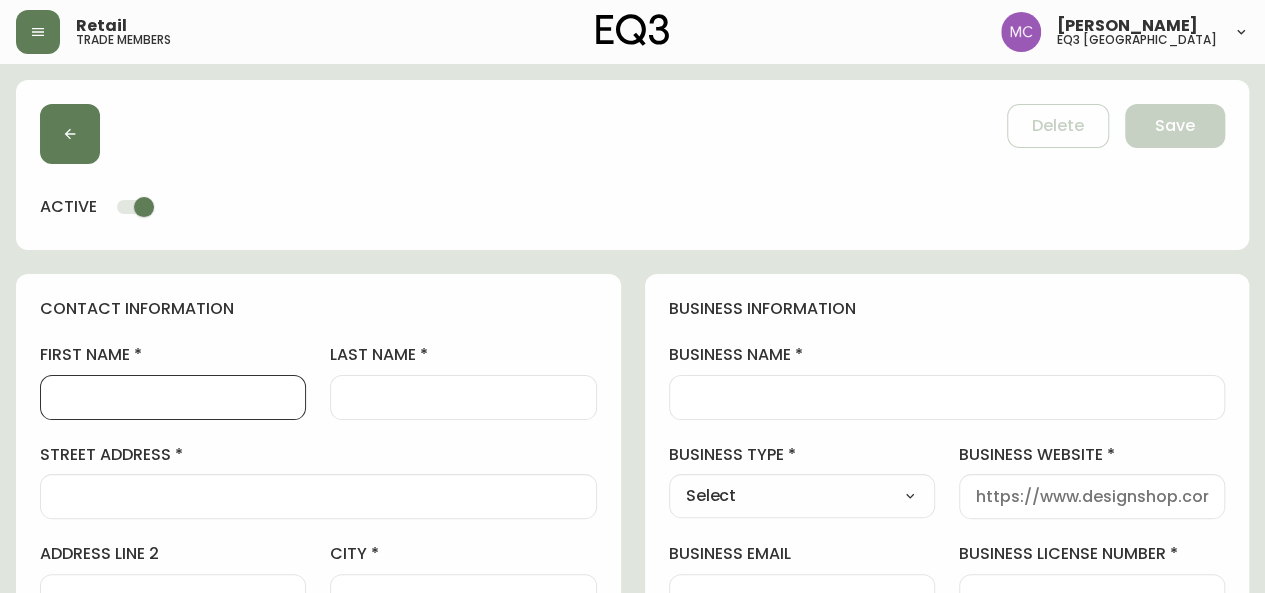 click on "first name" at bounding box center [173, 397] 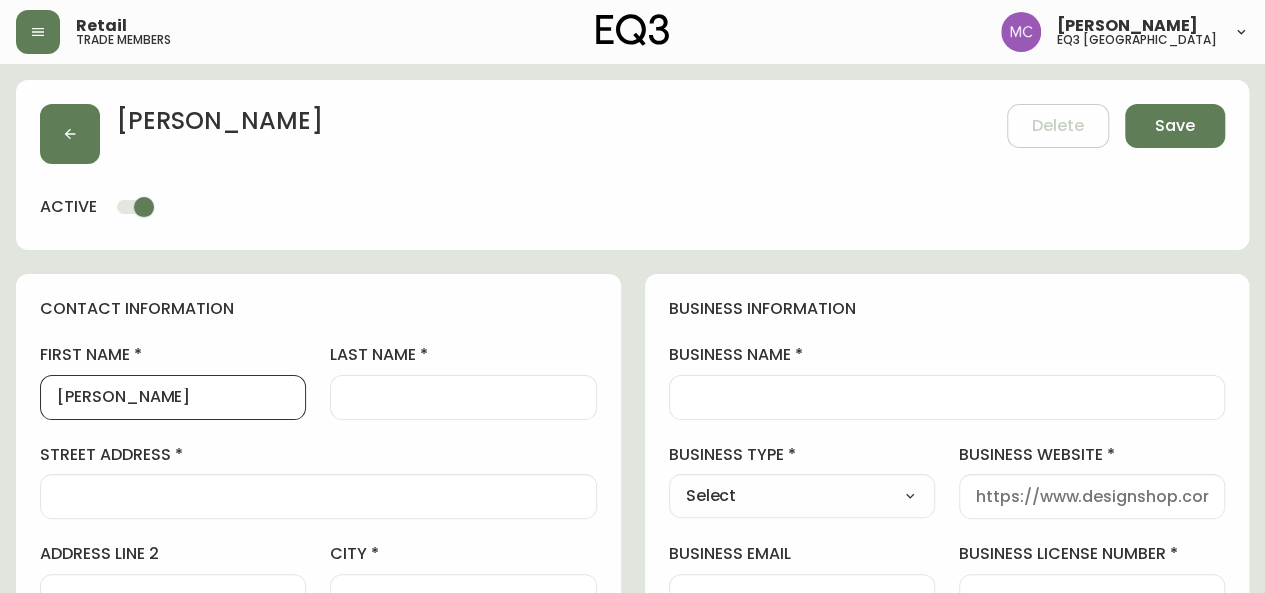 type on "[PERSON_NAME]" 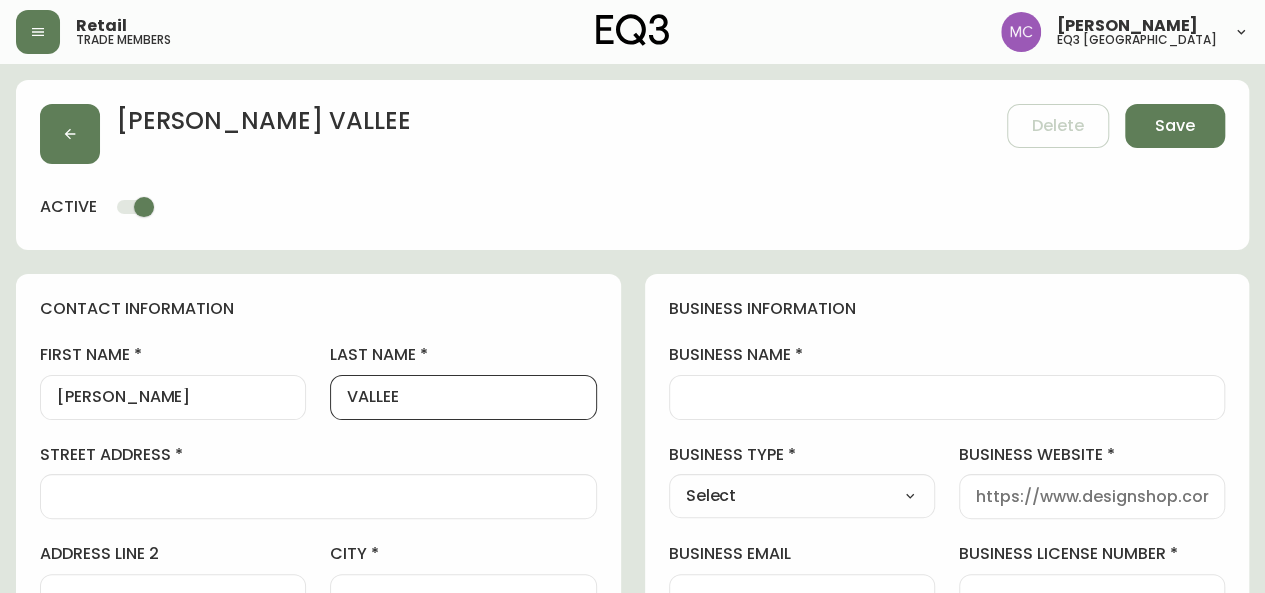 type on "VALLEE" 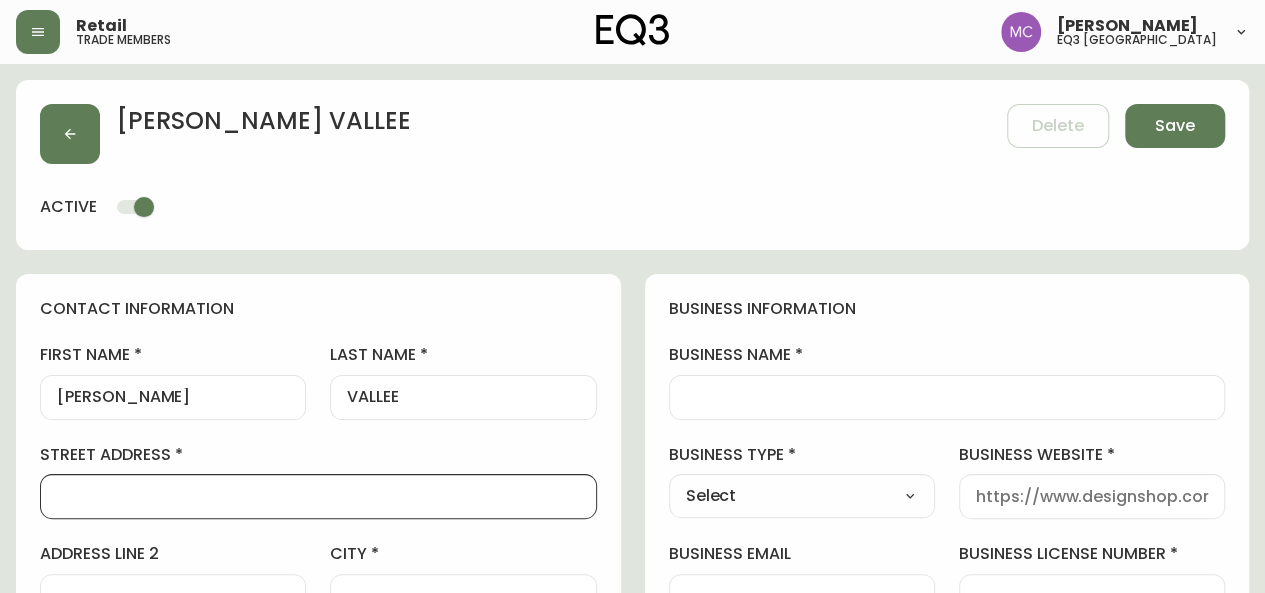 click on "business name" at bounding box center [947, 397] 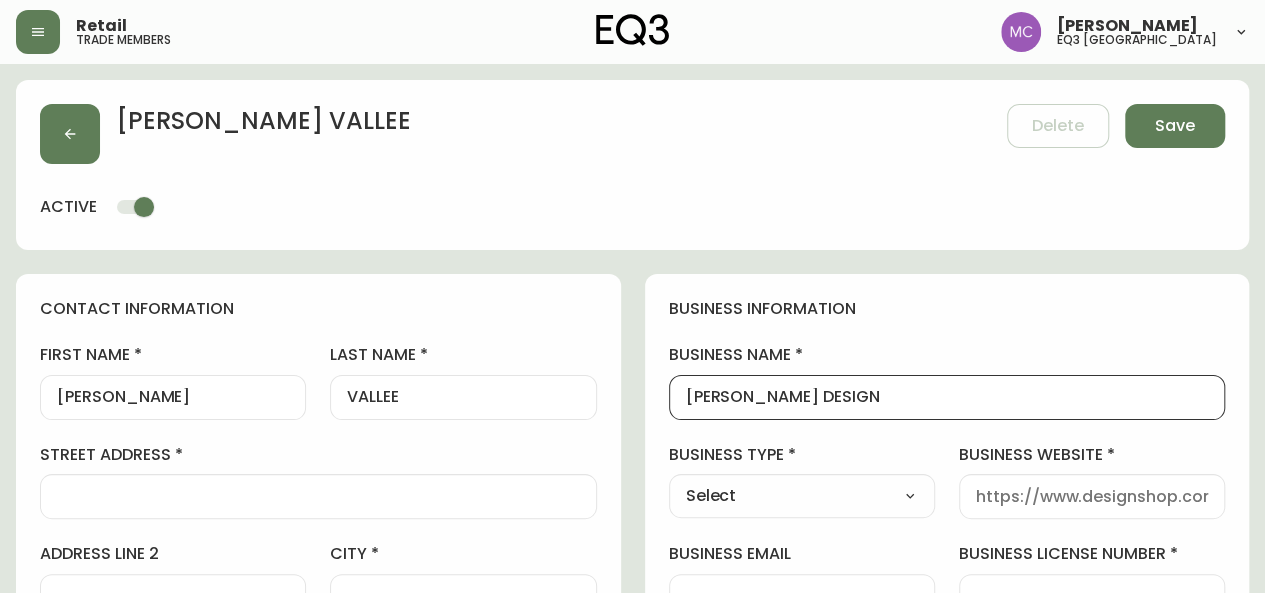 type on "[PERSON_NAME] DESIGN" 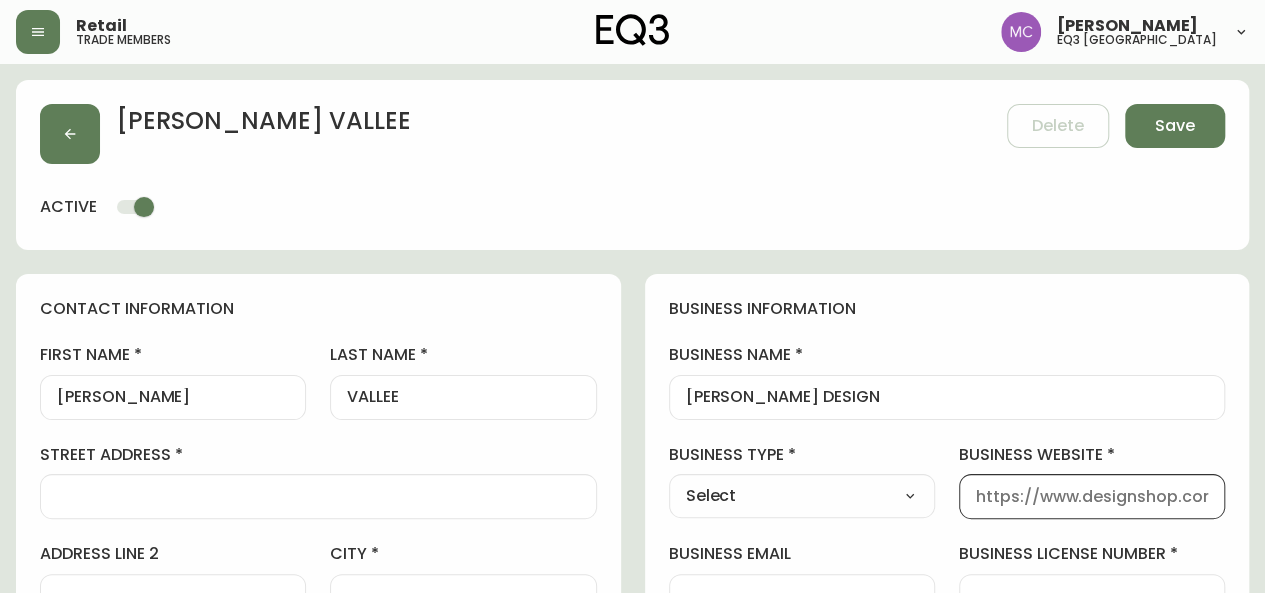click on "business website" at bounding box center [1092, 496] 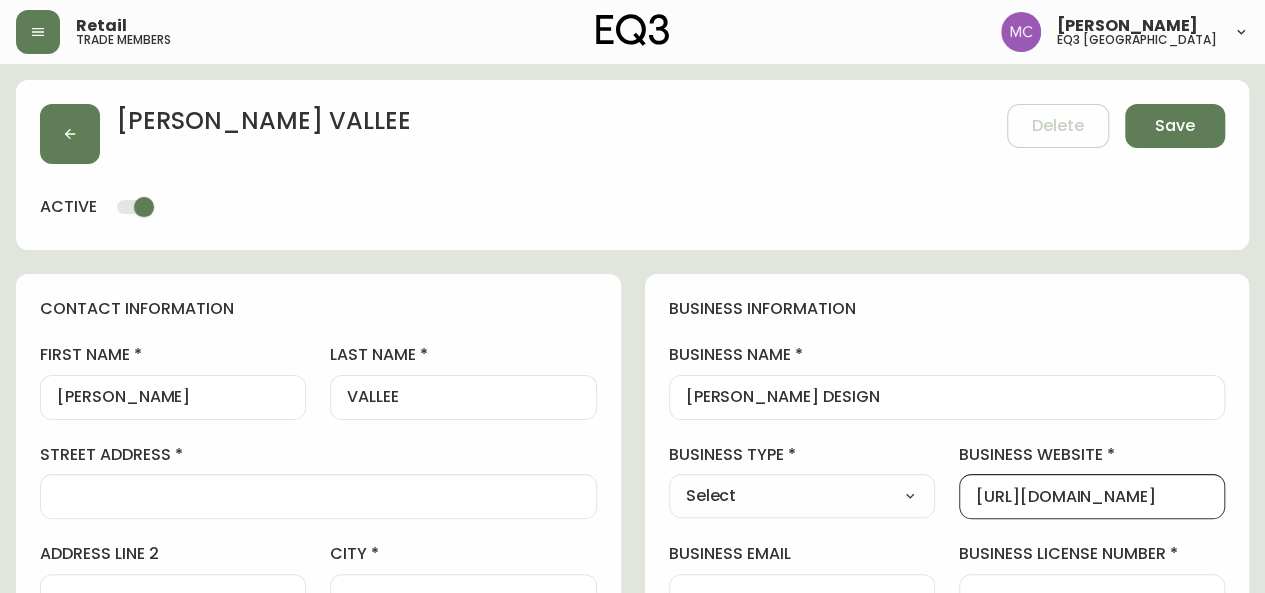 scroll, scrollTop: 0, scrollLeft: 74, axis: horizontal 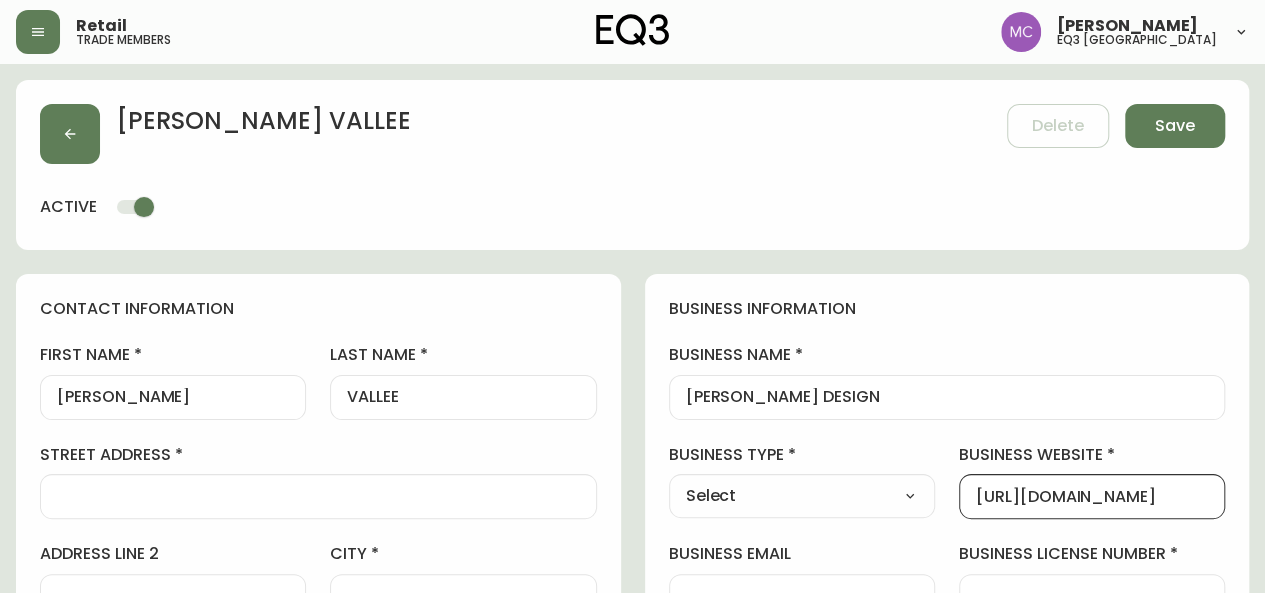 type on "[URL][DOMAIN_NAME]" 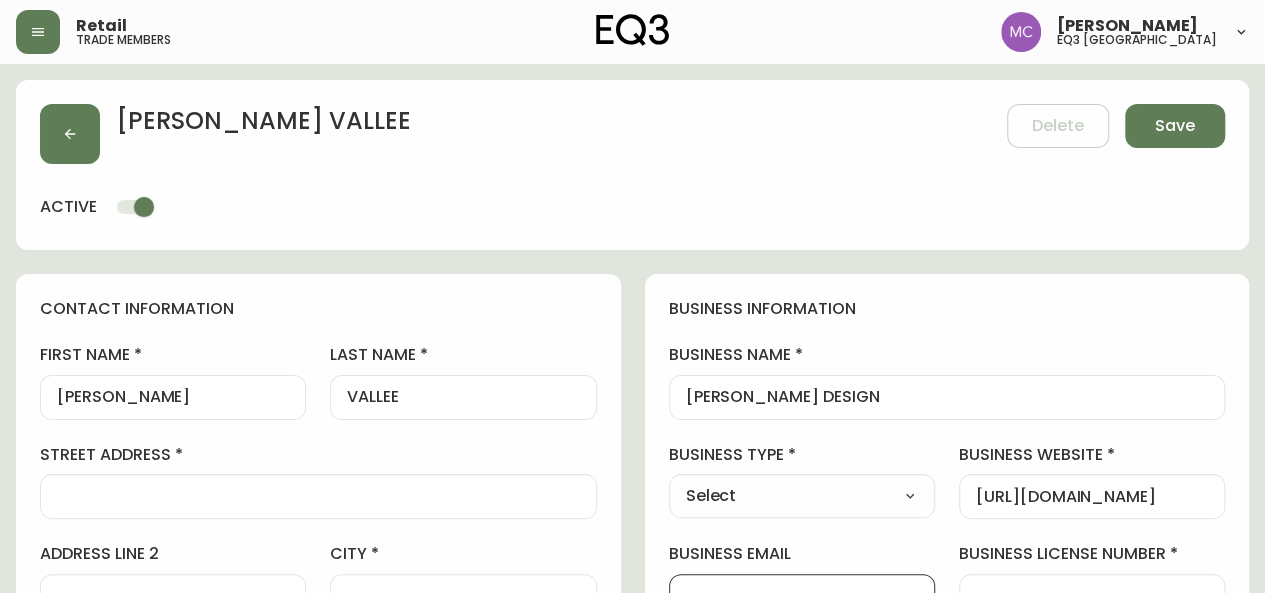 scroll, scrollTop: 11, scrollLeft: 0, axis: vertical 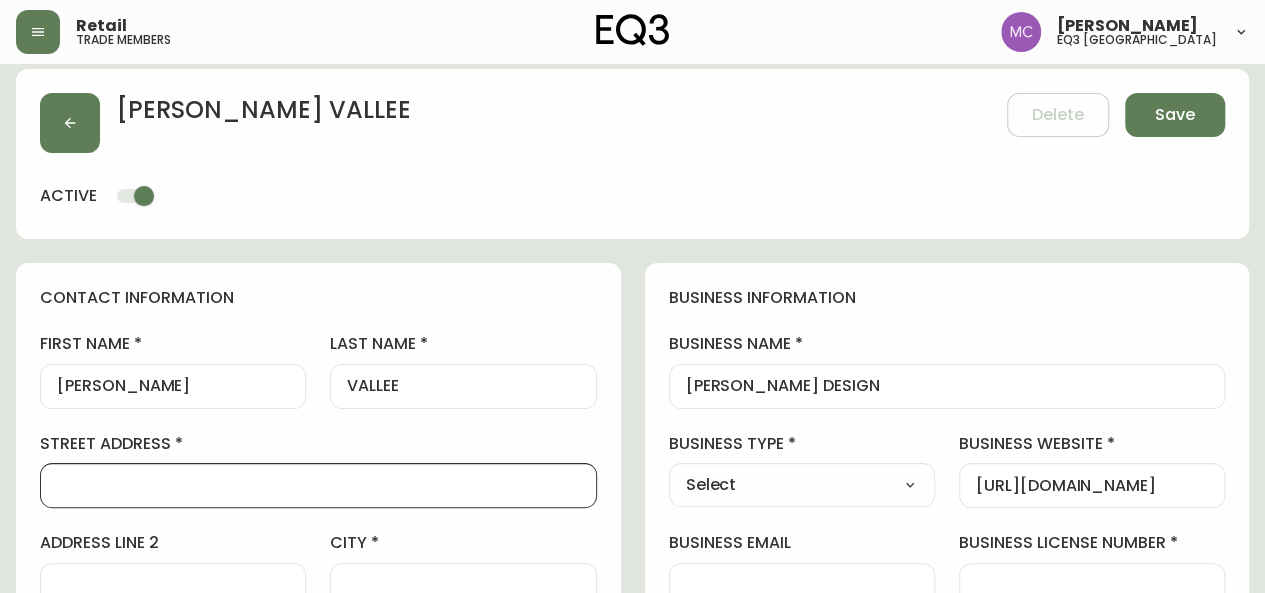 click on "street address" at bounding box center (318, 485) 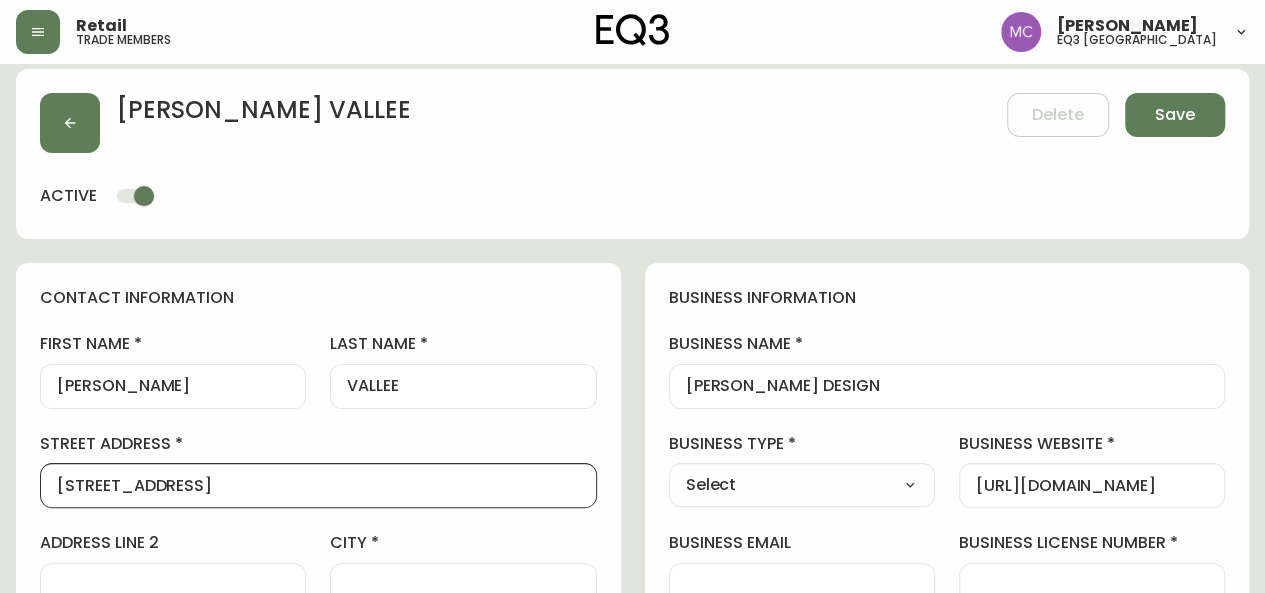 type on "[STREET_ADDRESS]" 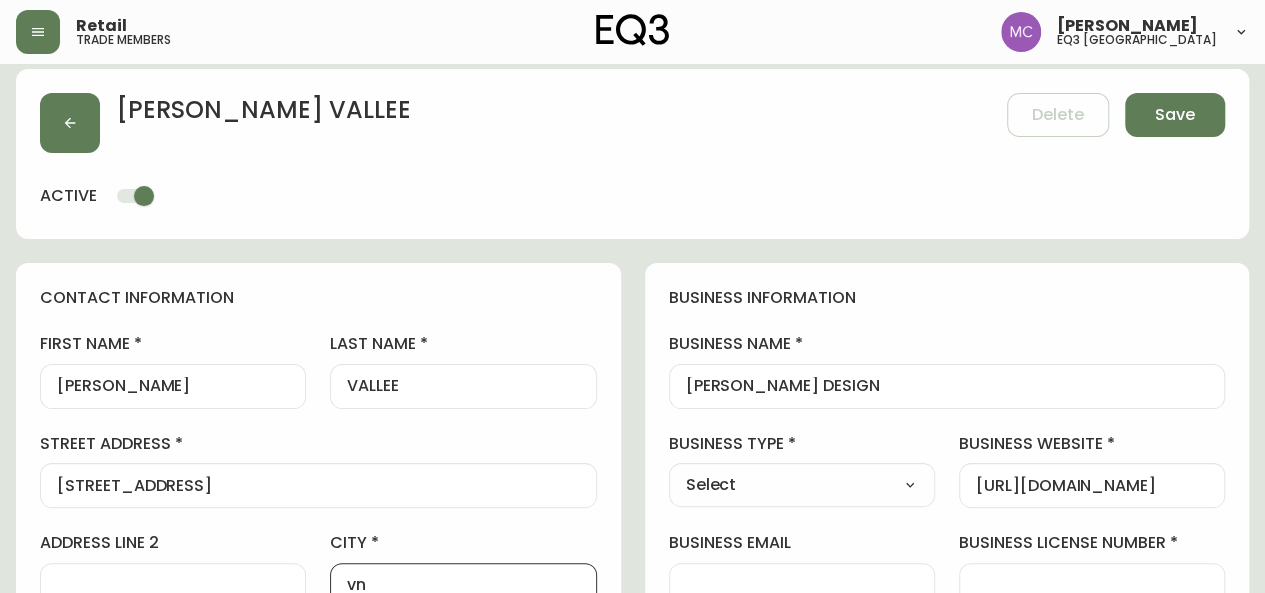 type on "v" 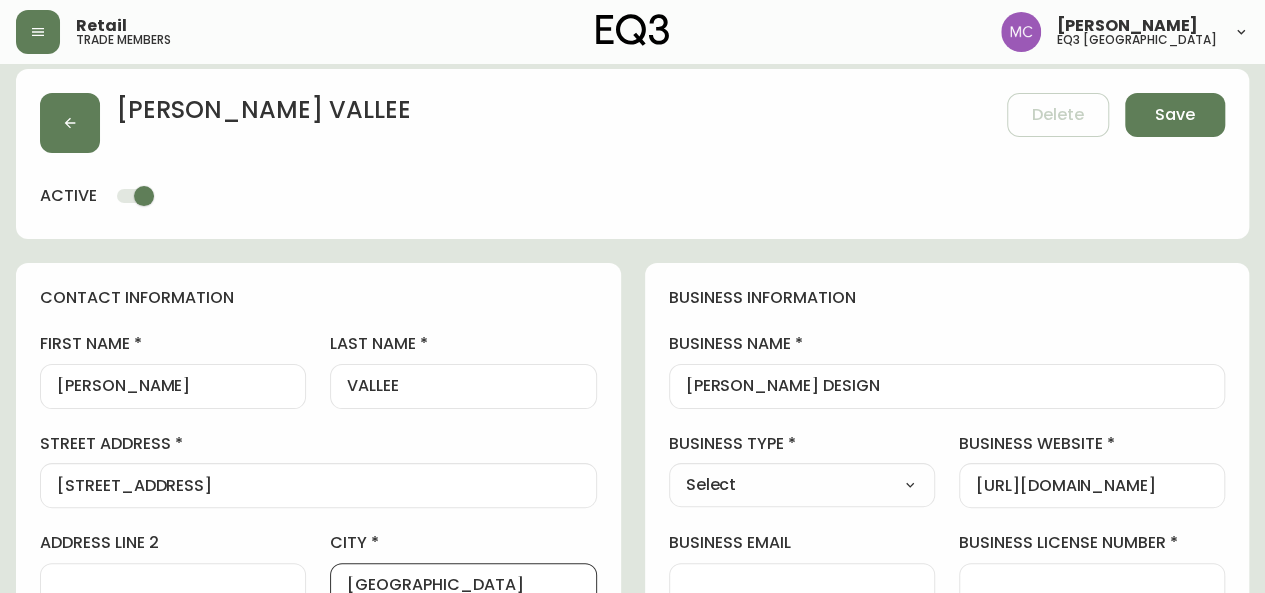 type on "[GEOGRAPHIC_DATA]" 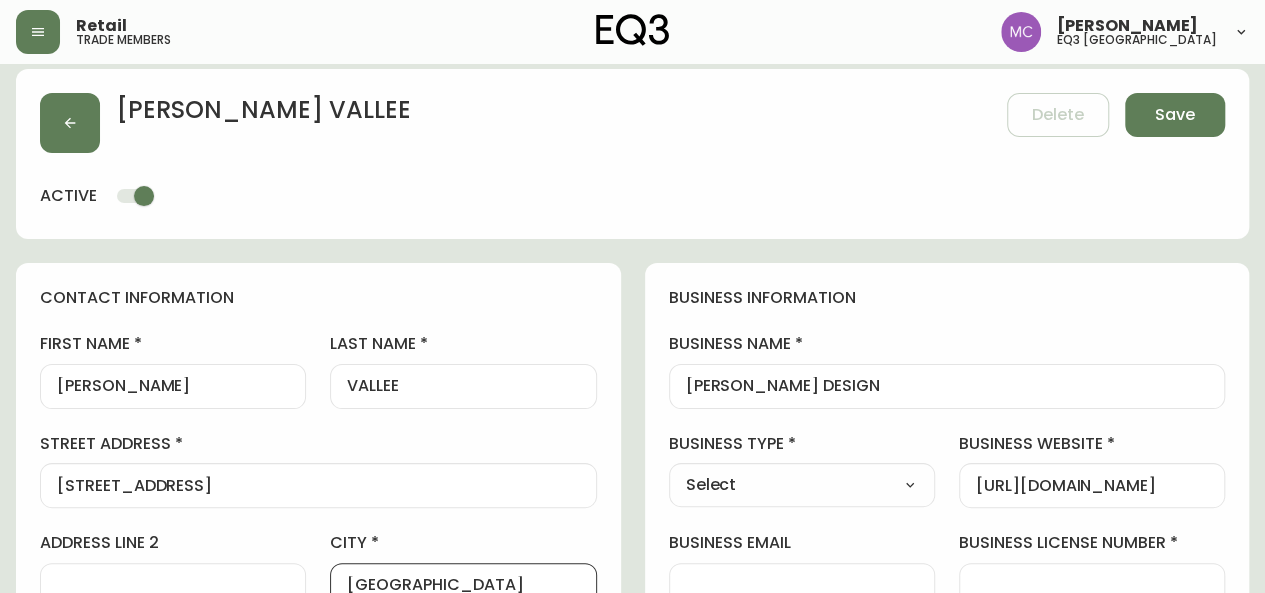 scroll, scrollTop: 396, scrollLeft: 0, axis: vertical 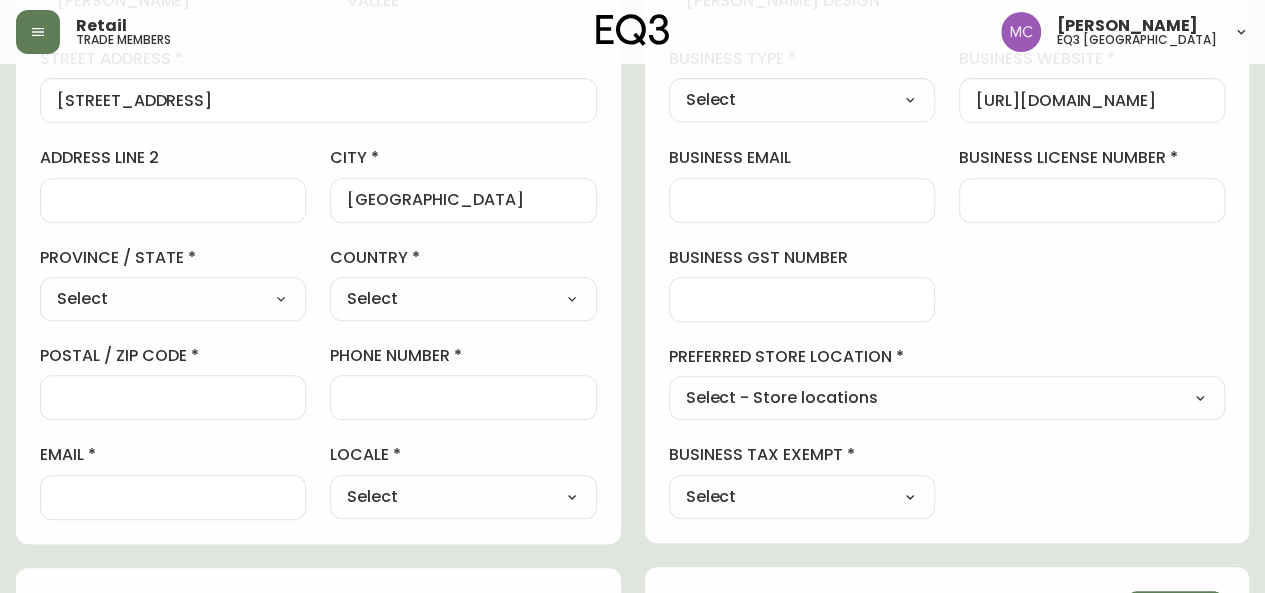 click on "Select [GEOGRAPHIC_DATA] [GEOGRAPHIC_DATA] [GEOGRAPHIC_DATA] [GEOGRAPHIC_DATA] [GEOGRAPHIC_DATA] [GEOGRAPHIC_DATA] [GEOGRAPHIC_DATA] [GEOGRAPHIC_DATA] [GEOGRAPHIC_DATA] [PERSON_NAME][GEOGRAPHIC_DATA] [GEOGRAPHIC_DATA] [GEOGRAPHIC_DATA] [GEOGRAPHIC_DATA]" at bounding box center [173, 299] 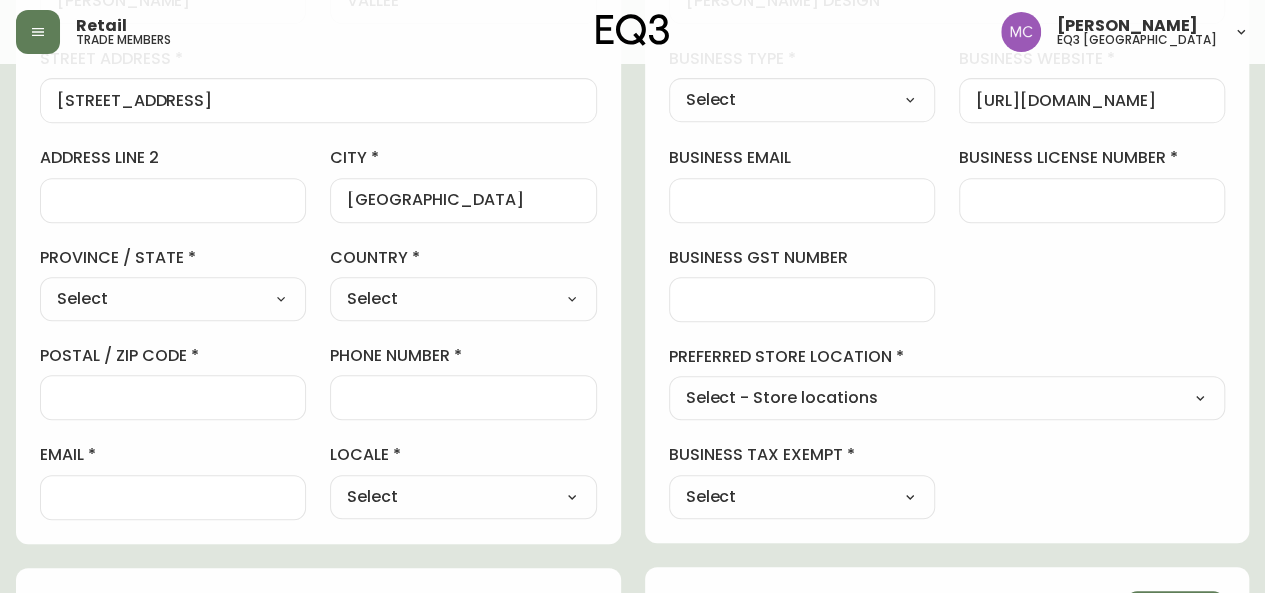 select on "BC" 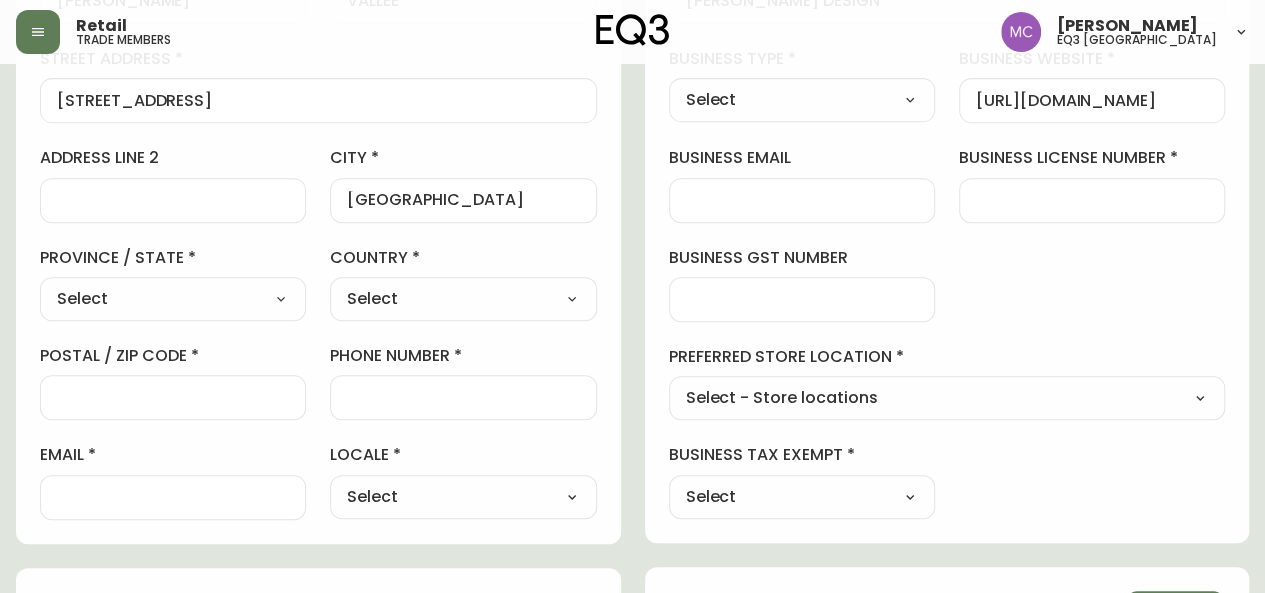 click on "Select [GEOGRAPHIC_DATA] [GEOGRAPHIC_DATA] [GEOGRAPHIC_DATA] [GEOGRAPHIC_DATA] [GEOGRAPHIC_DATA] [GEOGRAPHIC_DATA] [GEOGRAPHIC_DATA] [GEOGRAPHIC_DATA] [GEOGRAPHIC_DATA] [PERSON_NAME][GEOGRAPHIC_DATA] [GEOGRAPHIC_DATA] [GEOGRAPHIC_DATA] [GEOGRAPHIC_DATA]" at bounding box center [173, 299] 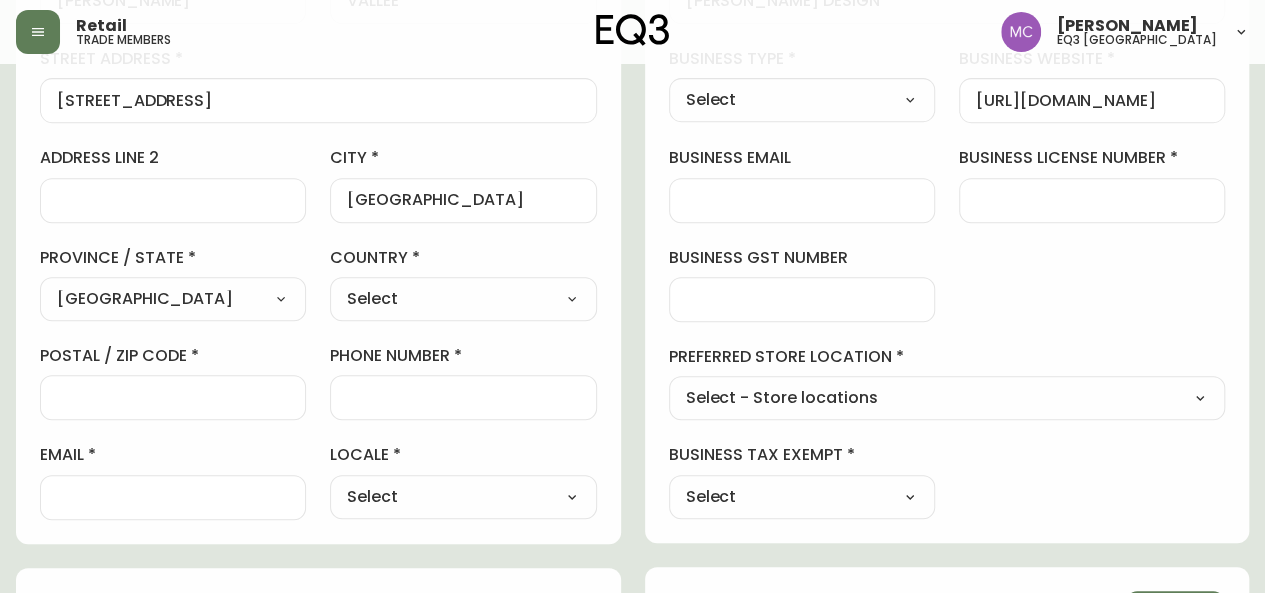 click on "Select [GEOGRAPHIC_DATA] [GEOGRAPHIC_DATA]" at bounding box center [463, 299] 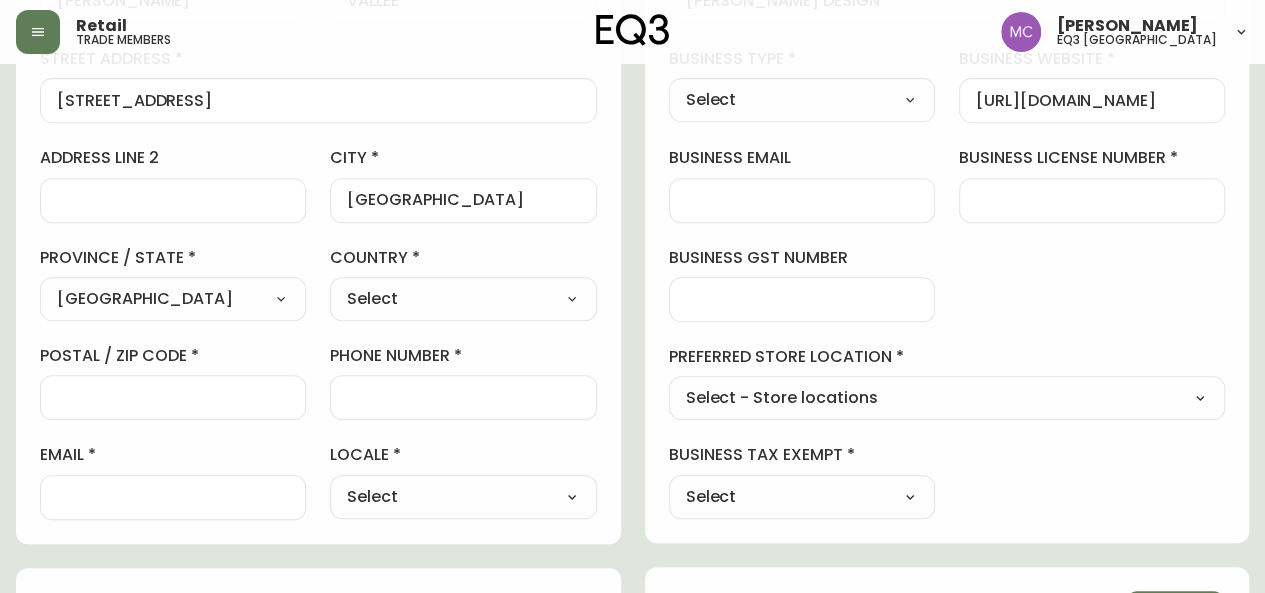 select on "CA" 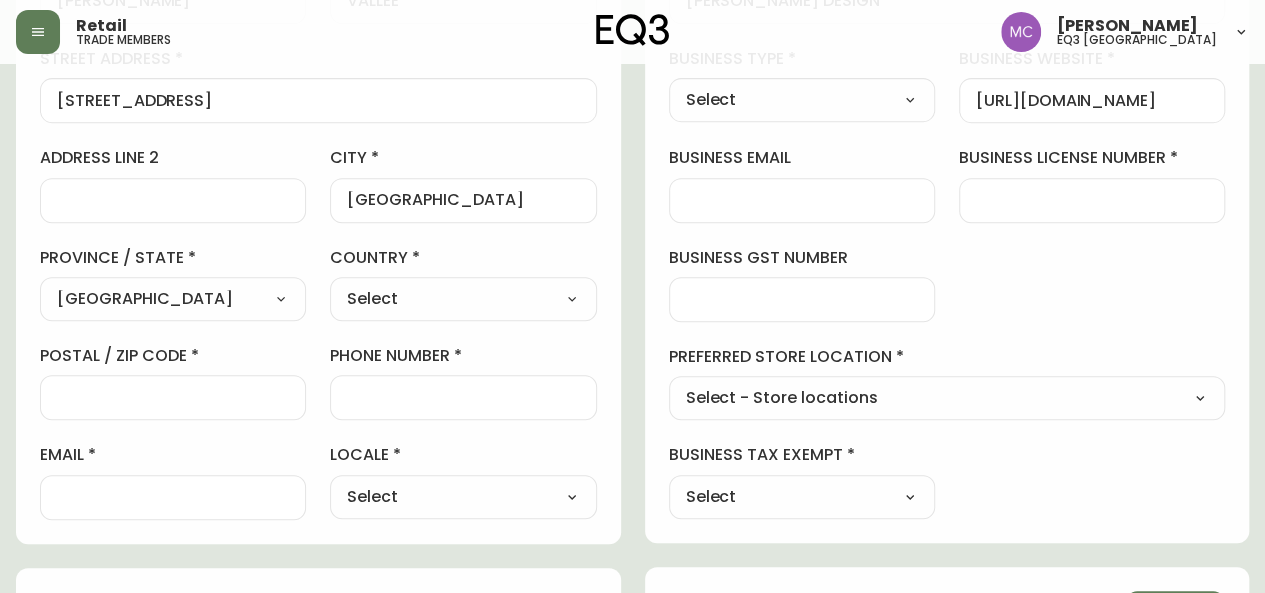 click on "Select [GEOGRAPHIC_DATA] [GEOGRAPHIC_DATA]" at bounding box center (463, 299) 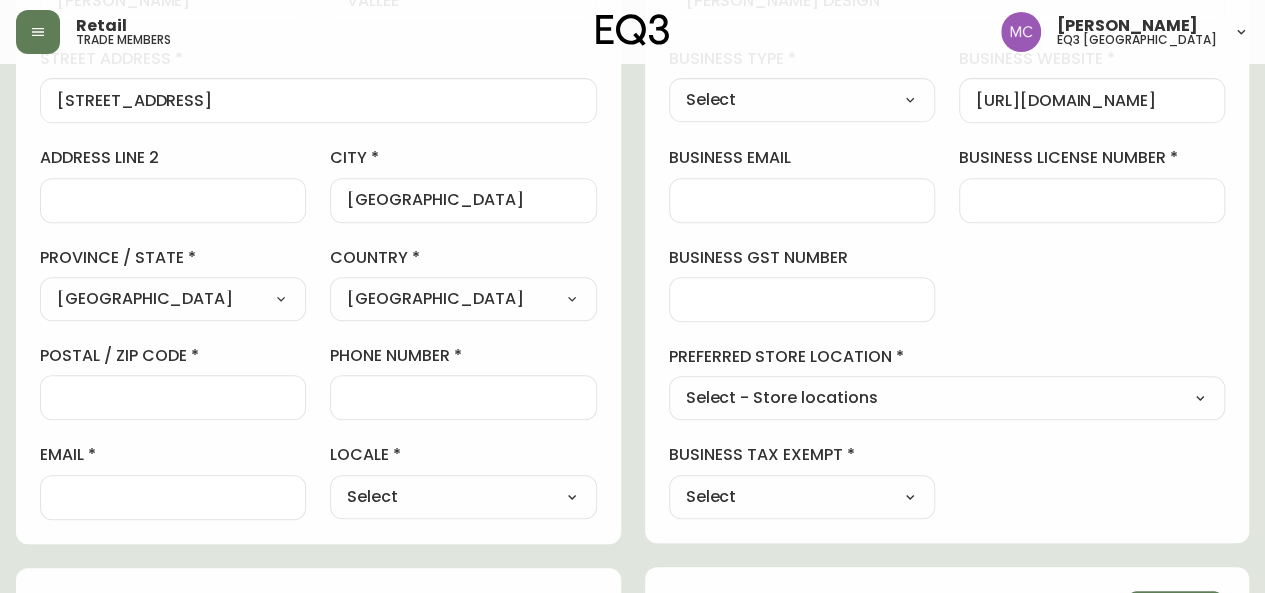 click at bounding box center (173, 397) 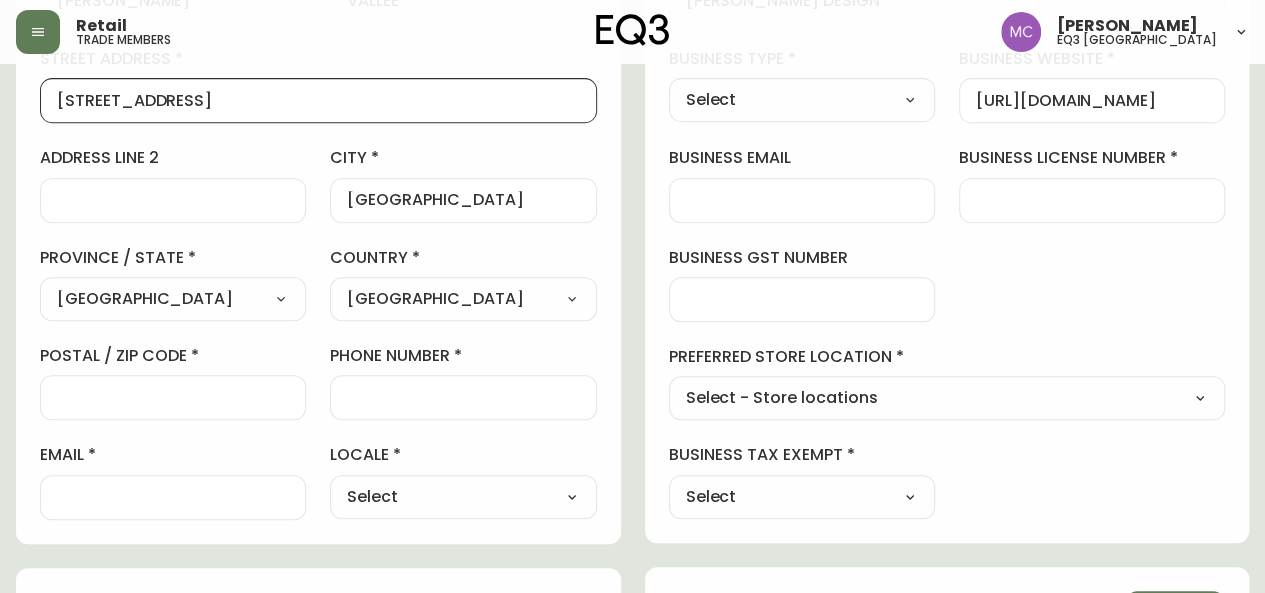 click on "[STREET_ADDRESS]" at bounding box center (318, 100) 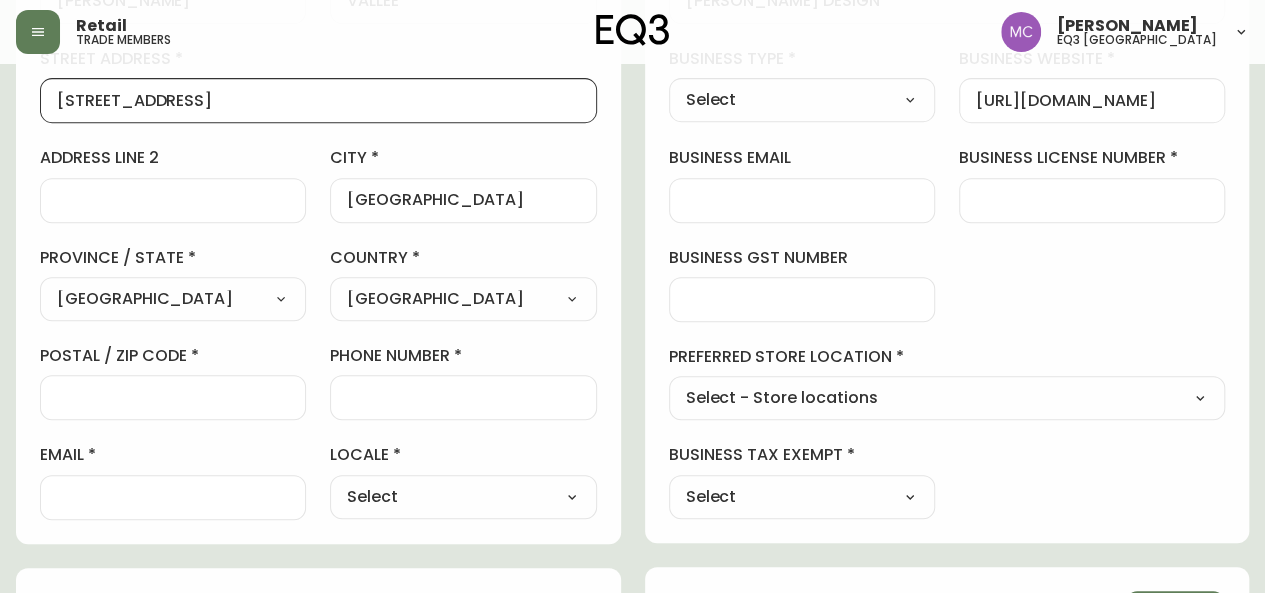 type on "[STREET_ADDRESS]" 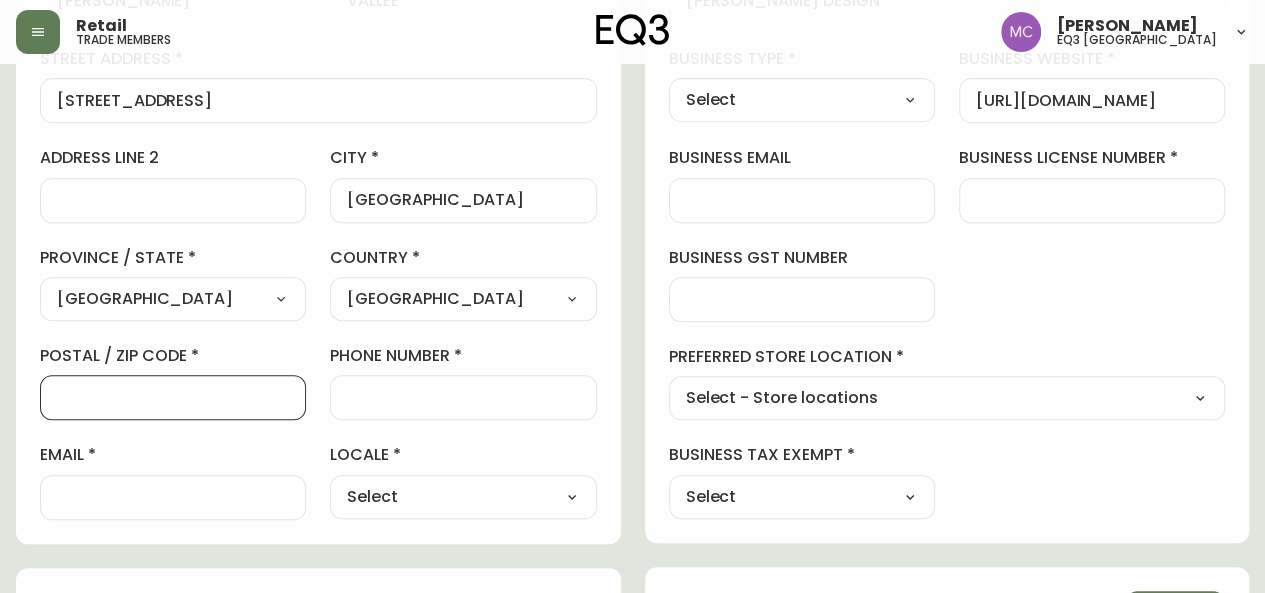 click on "postal / zip code" at bounding box center (173, 397) 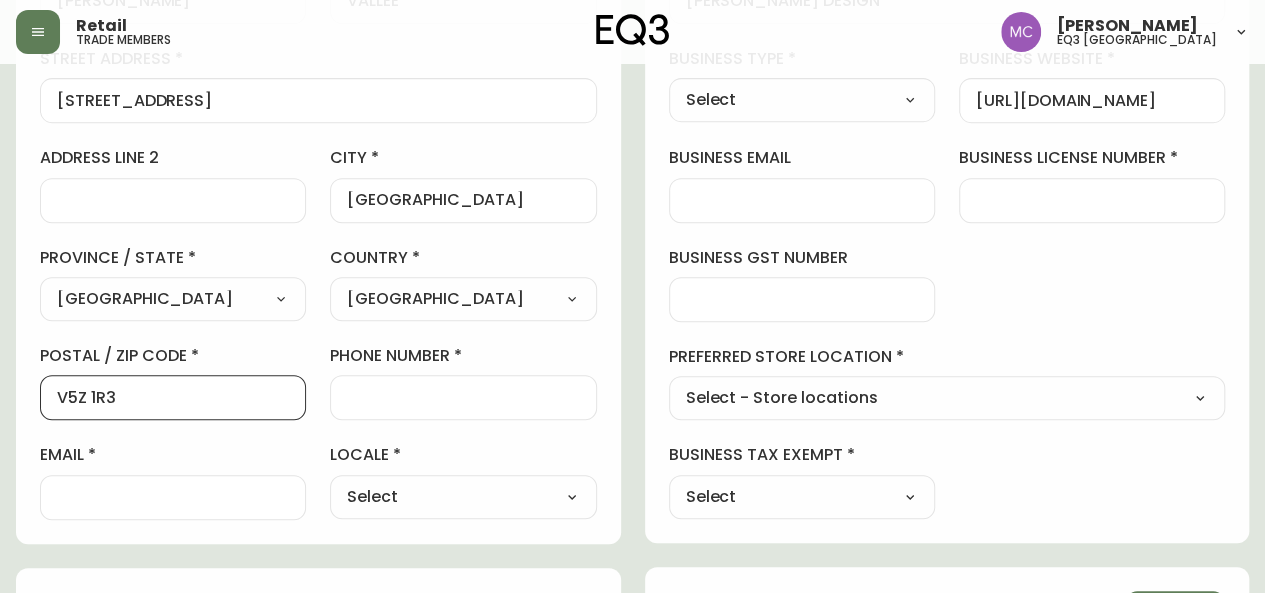 type on "V5Z 1R3" 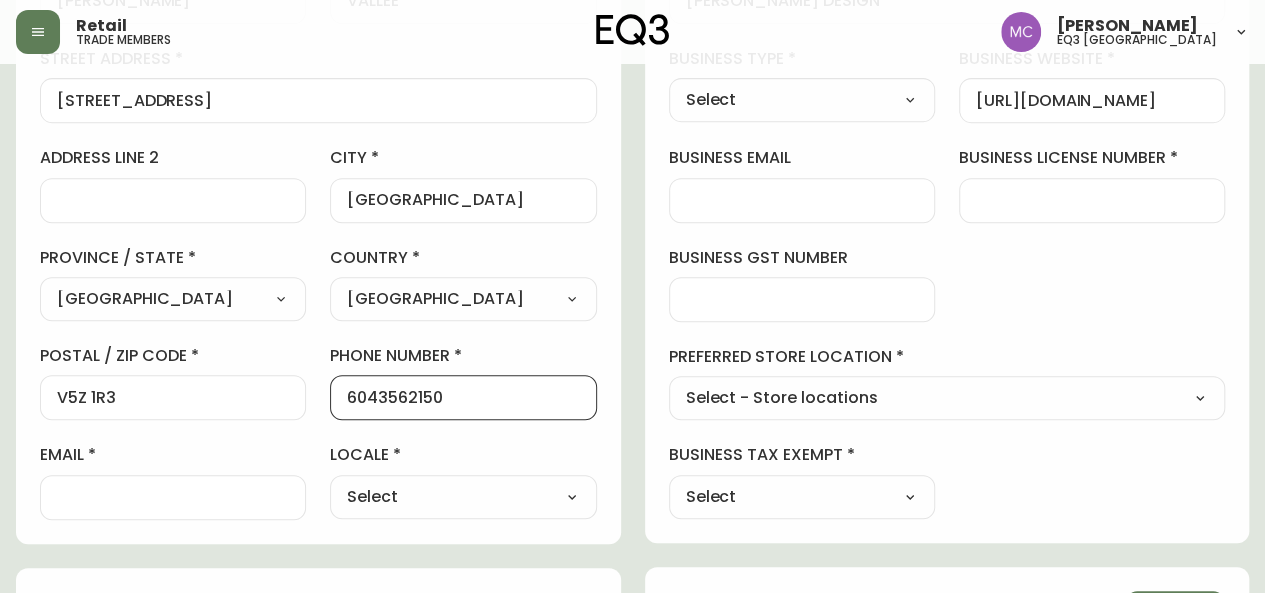 type on "6043562150" 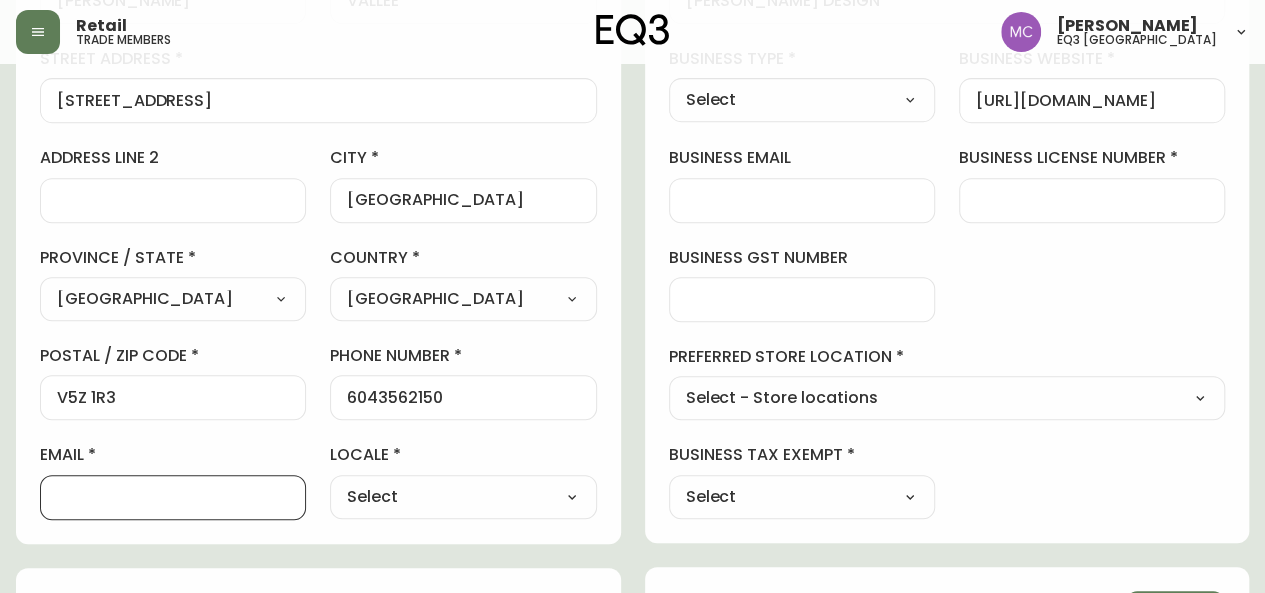 click on "email" at bounding box center (173, 497) 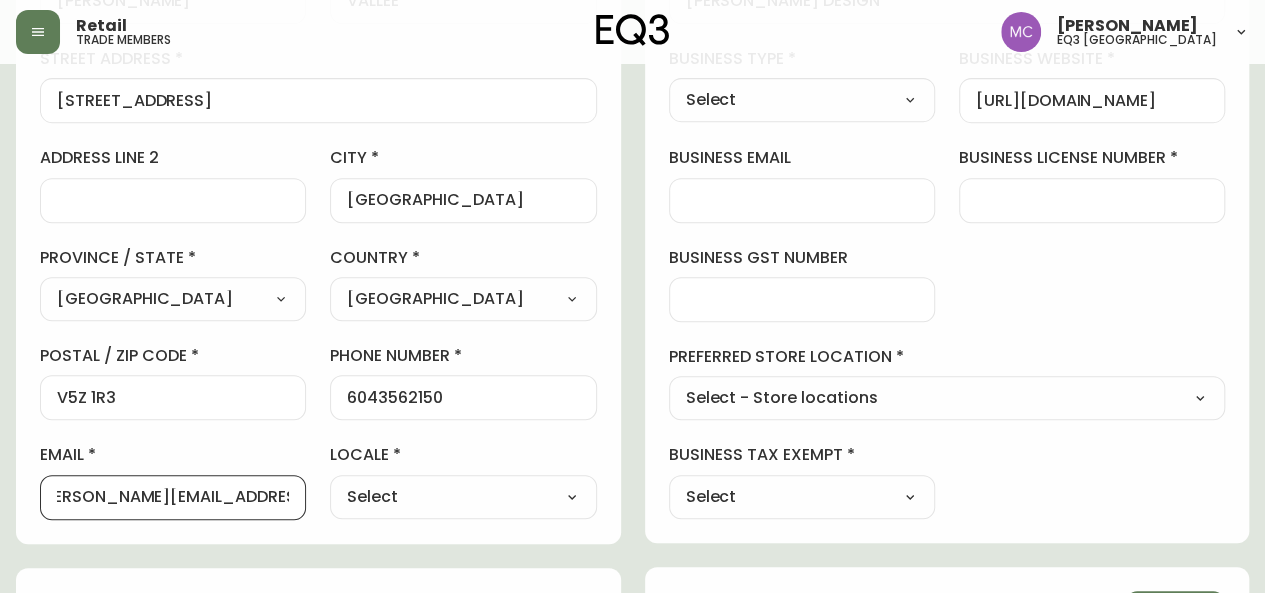 scroll, scrollTop: 0, scrollLeft: 36, axis: horizontal 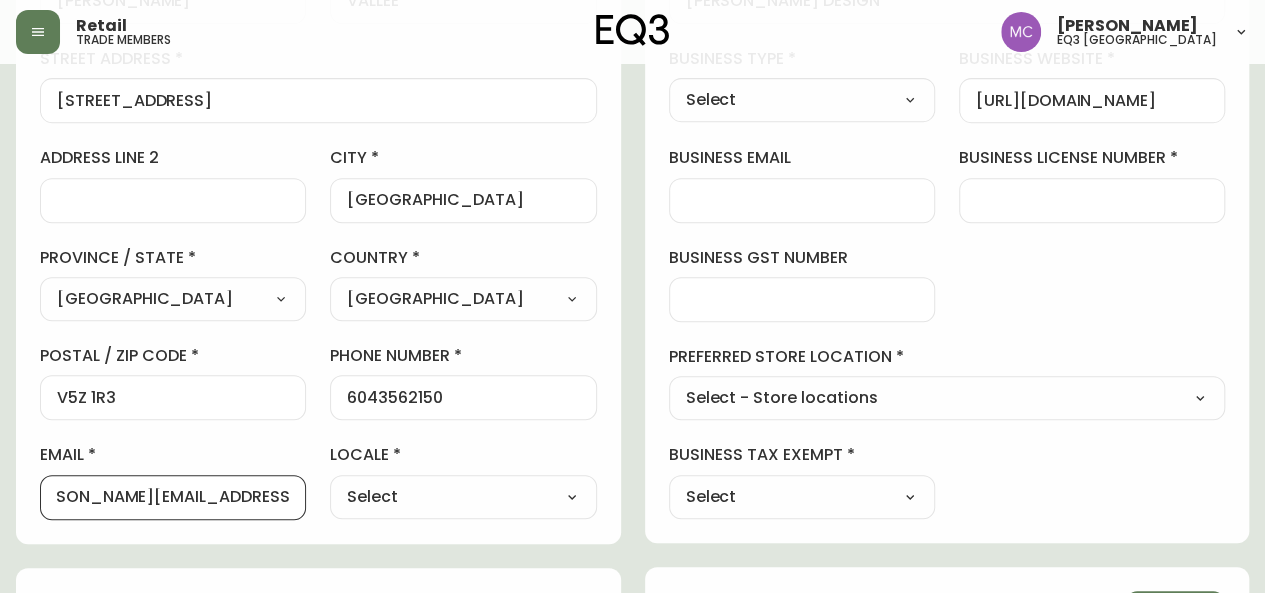 type on "[PERSON_NAME][EMAIL_ADDRESS][DOMAIN_NAME]" 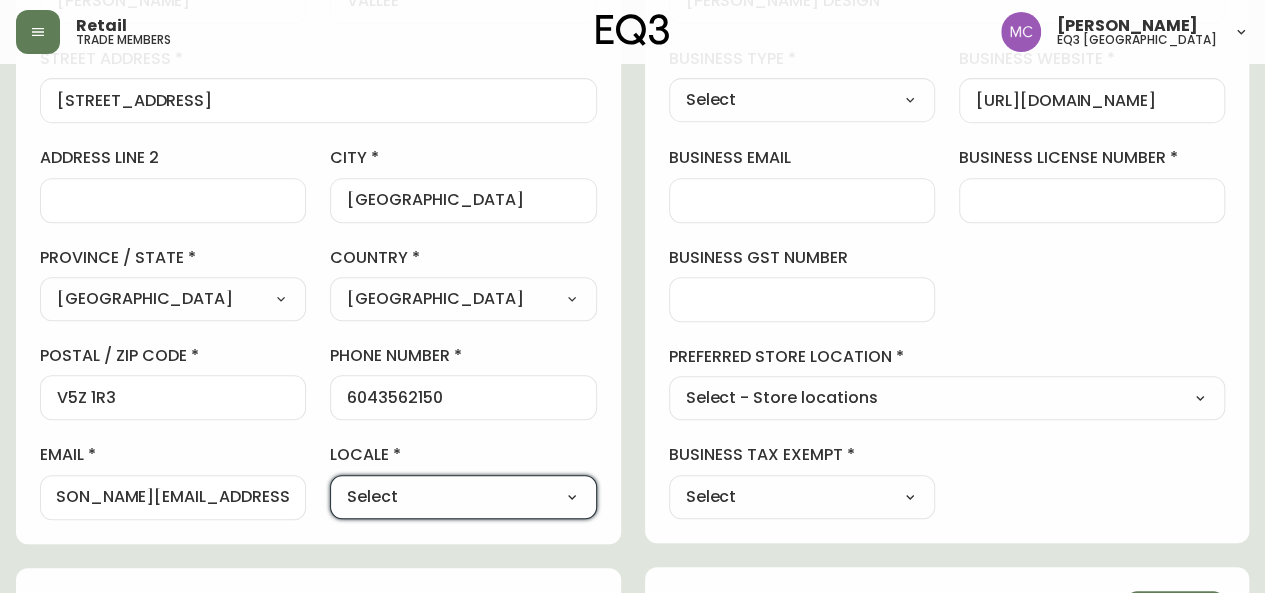 scroll, scrollTop: 0, scrollLeft: 0, axis: both 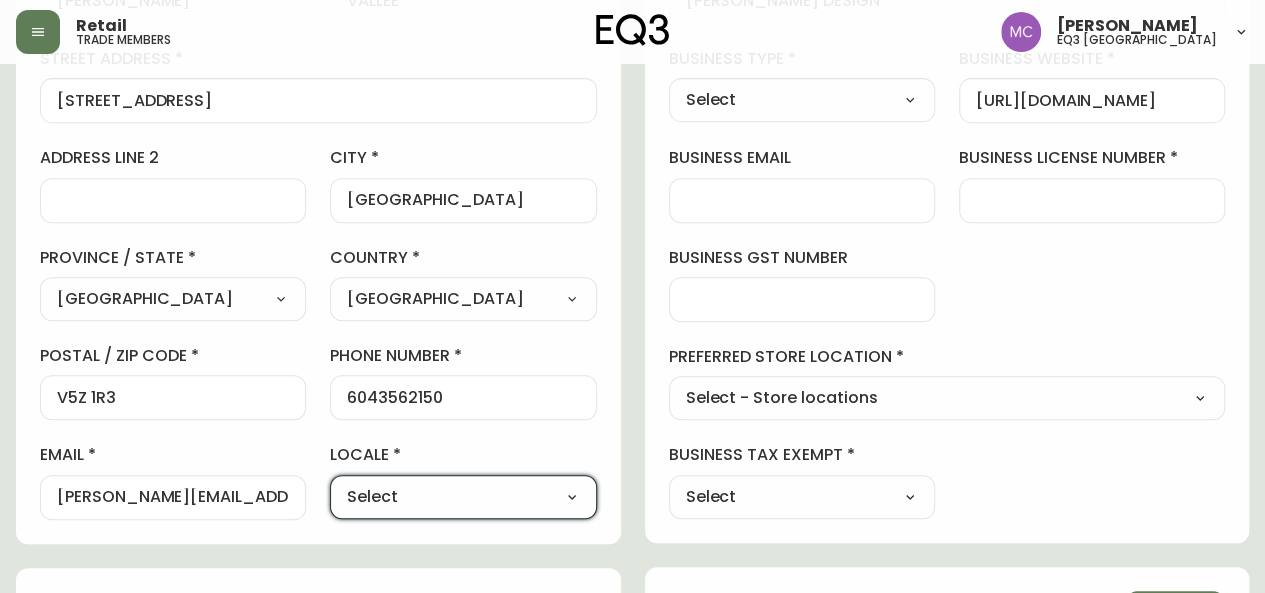 click on "Select CA_EN [GEOGRAPHIC_DATA] US_EN" at bounding box center (463, 497) 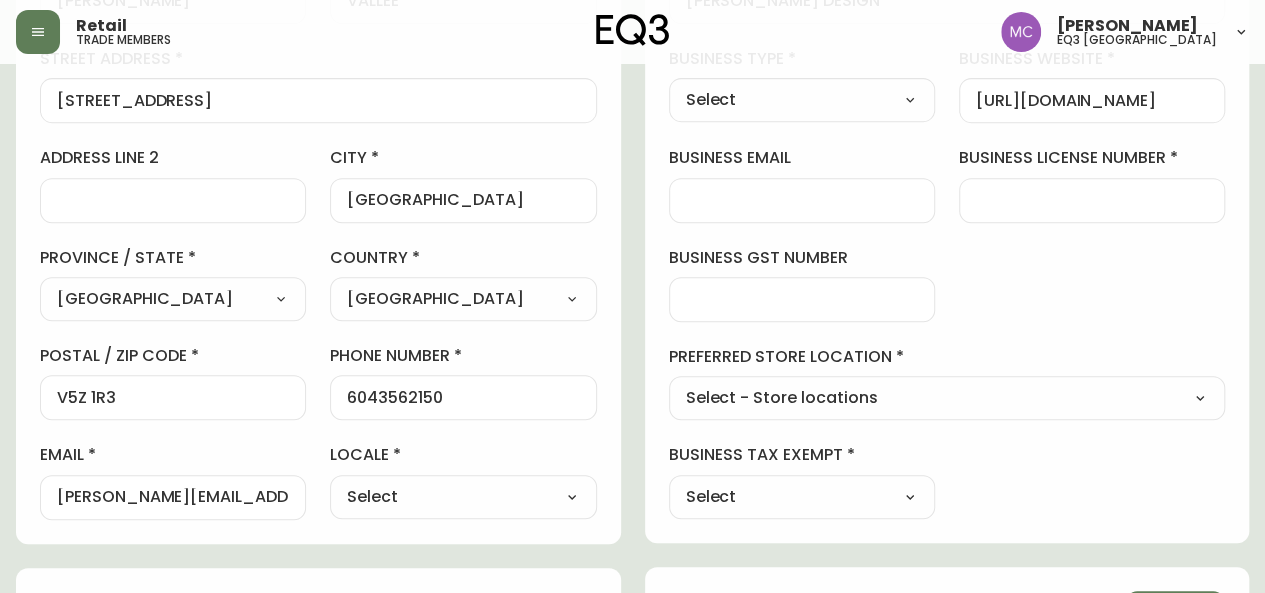 select on "CA_EN" 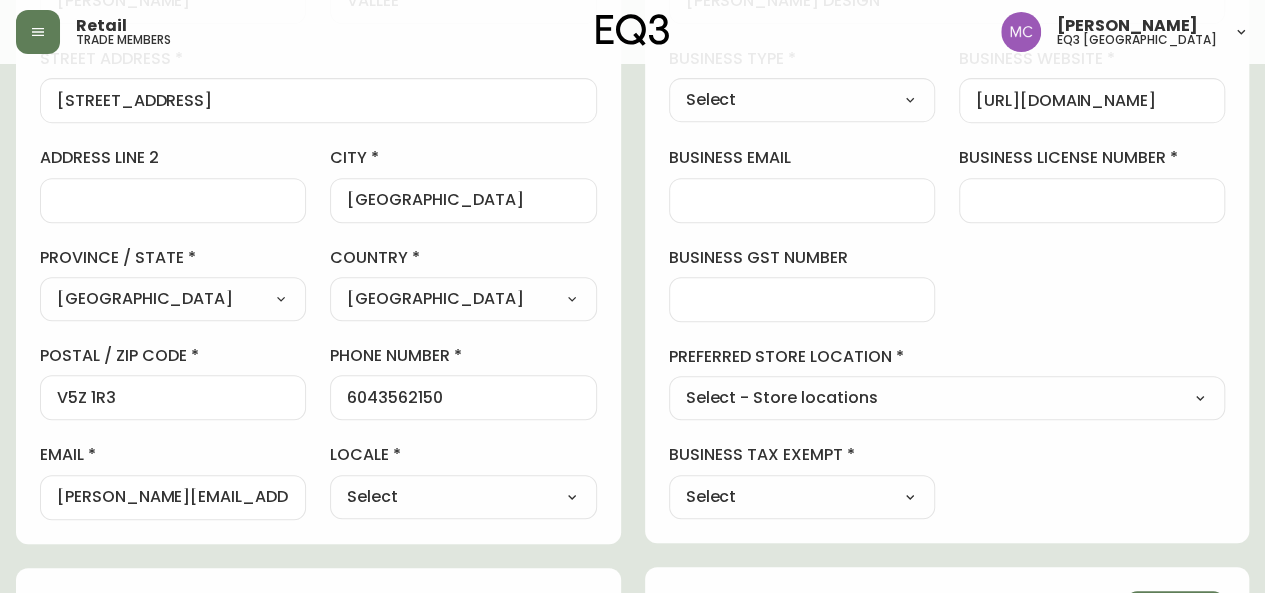 click on "Select CA_EN [GEOGRAPHIC_DATA] US_EN" at bounding box center (463, 497) 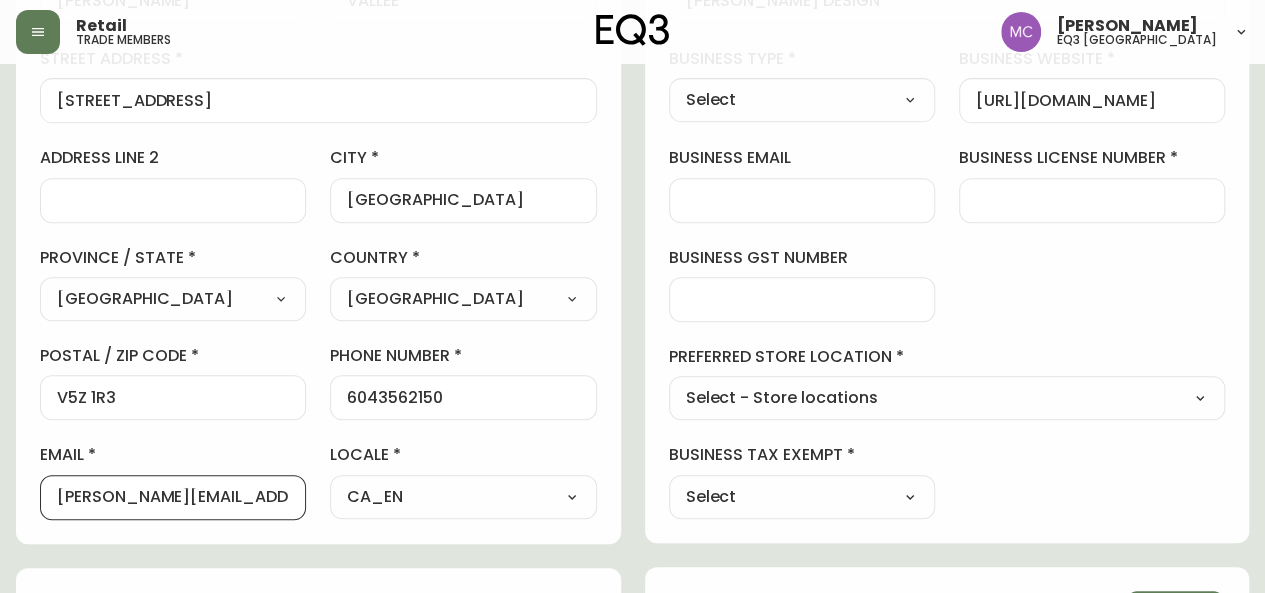 scroll, scrollTop: 0, scrollLeft: 36, axis: horizontal 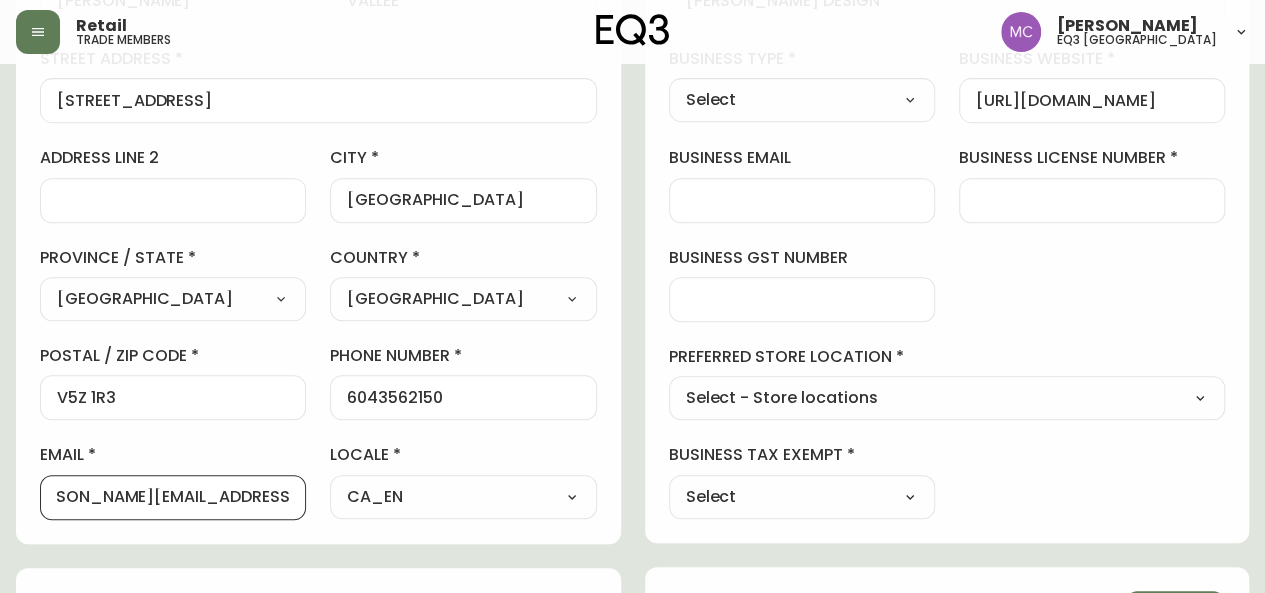 drag, startPoint x: 59, startPoint y: 493, endPoint x: 356, endPoint y: 514, distance: 297.7415 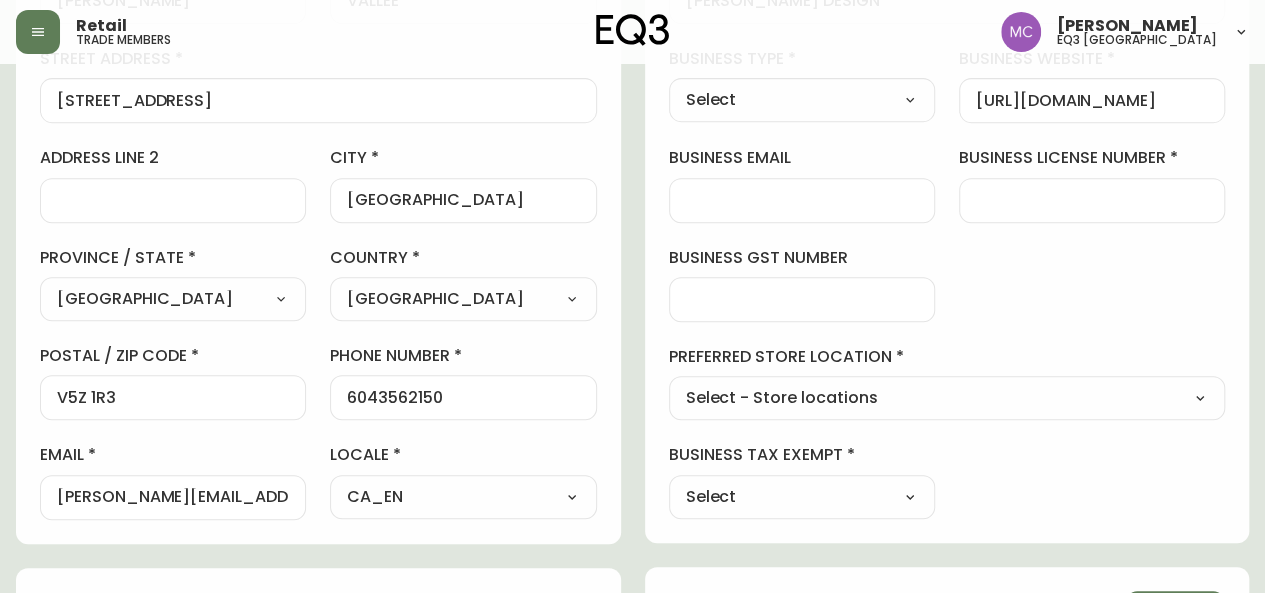 click on "business information business name [PERSON_NAME] DESIGN business type Select Select Interior Designer Architect Home Builder Contractor Real Estate Agent Hospitality Other business website [URL][DOMAIN_NAME] business email business license number business gst number preferred store location Select - Store locations Select - Store locations EQ3 Brossard EQ3 [GEOGRAPHIC_DATA] [GEOGRAPHIC_DATA] [GEOGRAPHIC_DATA] [GEOGRAPHIC_DATA] [GEOGRAPHIC_DATA] - [GEOGRAPHIC_DATA] [GEOGRAPHIC_DATA] [GEOGRAPHIC_DATA] - [GEOGRAPHIC_DATA] [GEOGRAPHIC_DATA] [GEOGRAPHIC_DATA] Outlet - [GEOGRAPHIC_DATA] [GEOGRAPHIC_DATA] [GEOGRAPHIC_DATA] [GEOGRAPHIC_DATA] [GEOGRAPHIC_DATA] - [GEOGRAPHIC_DATA] EQ3 [GEOGRAPHIC_DATA] - [GEOGRAPHIC_DATA] [GEOGRAPHIC_DATA] [GEOGRAPHIC_DATA] [GEOGRAPHIC_DATA] Select - Trade locations EQ3 [GEOGRAPHIC_DATA] Trade - Formally East  business tax exempt Select Select Yes No" at bounding box center (947, 210) 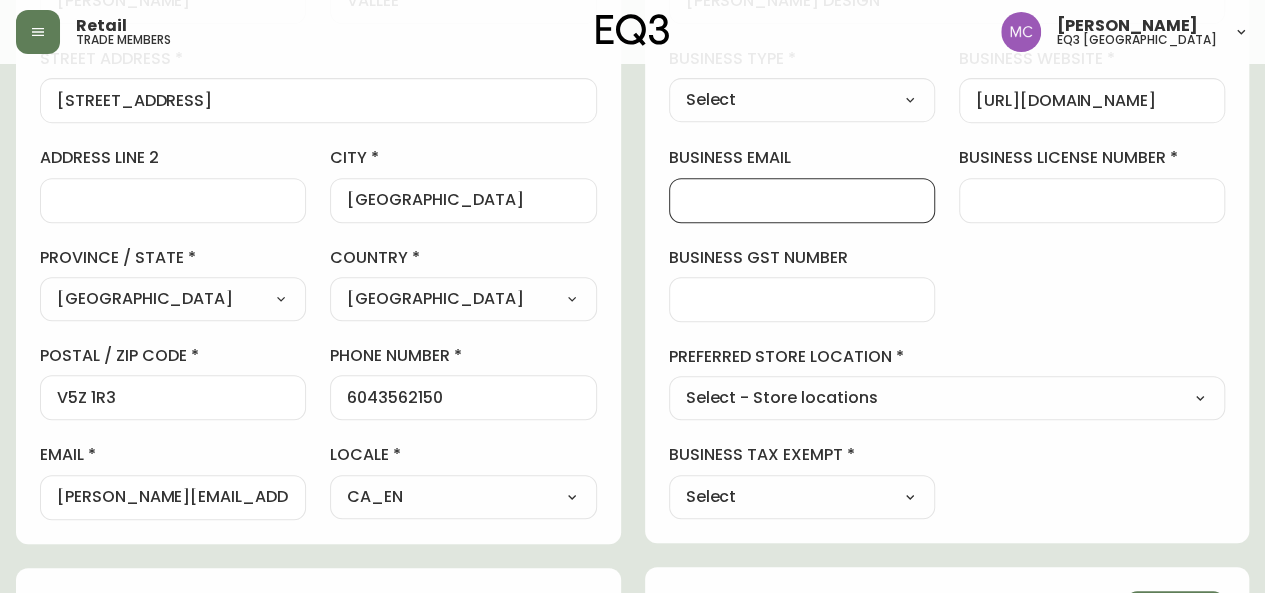 paste on "[PERSON_NAME][EMAIL_ADDRESS][DOMAIN_NAME]" 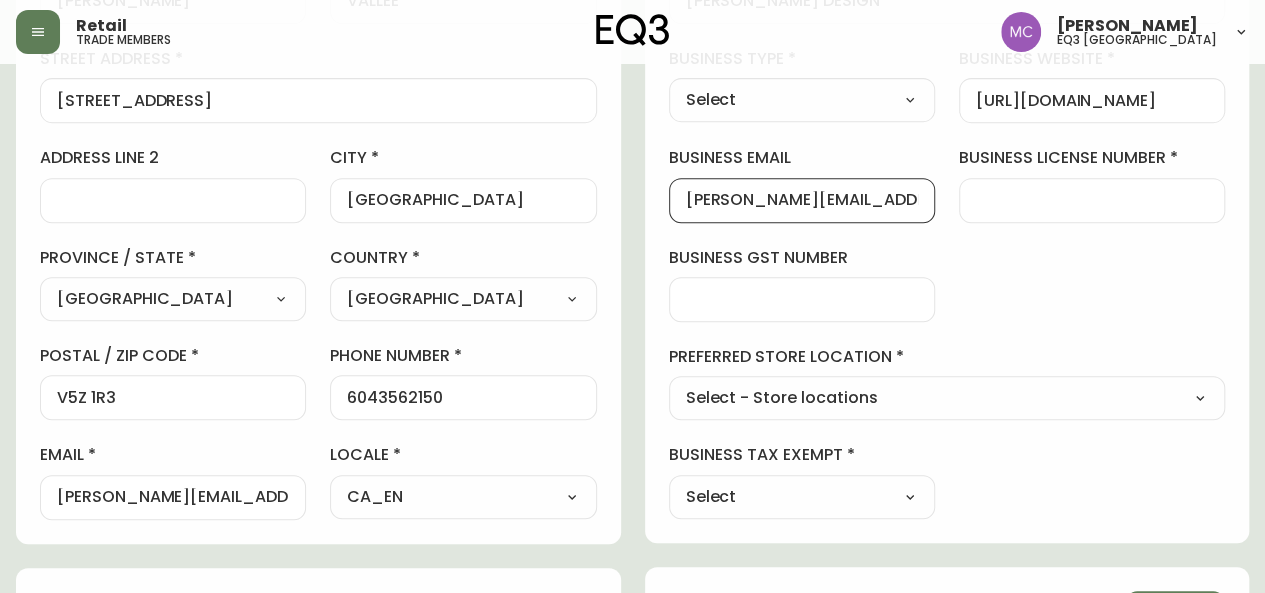 scroll, scrollTop: 0, scrollLeft: 36, axis: horizontal 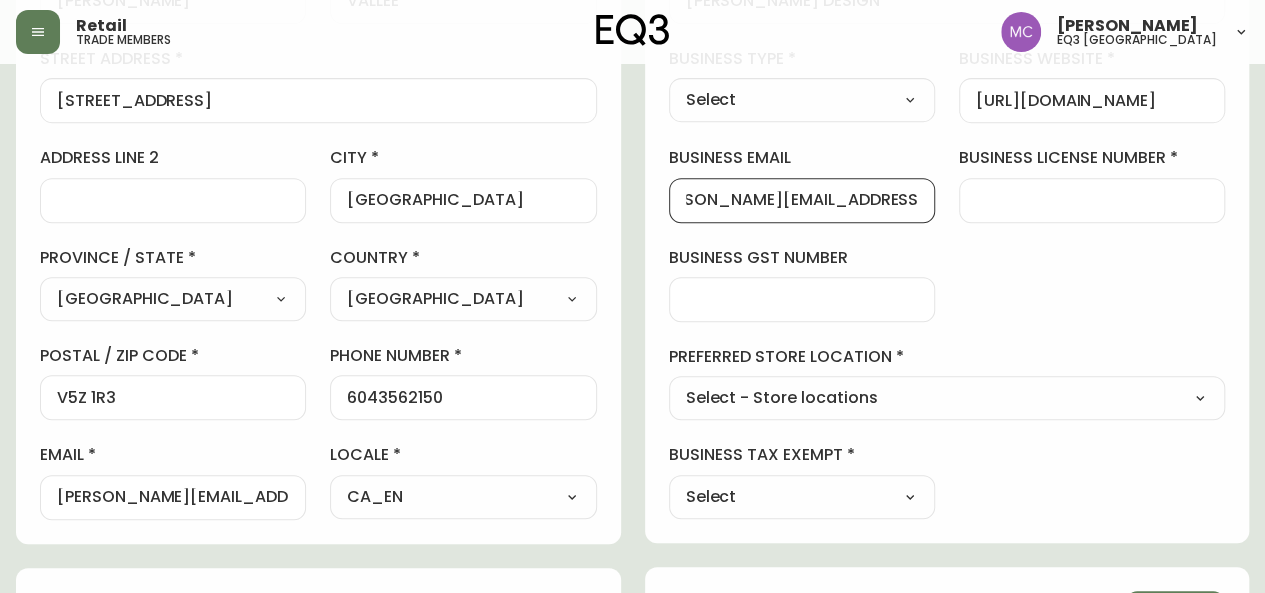 type on "[PERSON_NAME][EMAIL_ADDRESS][DOMAIN_NAME]" 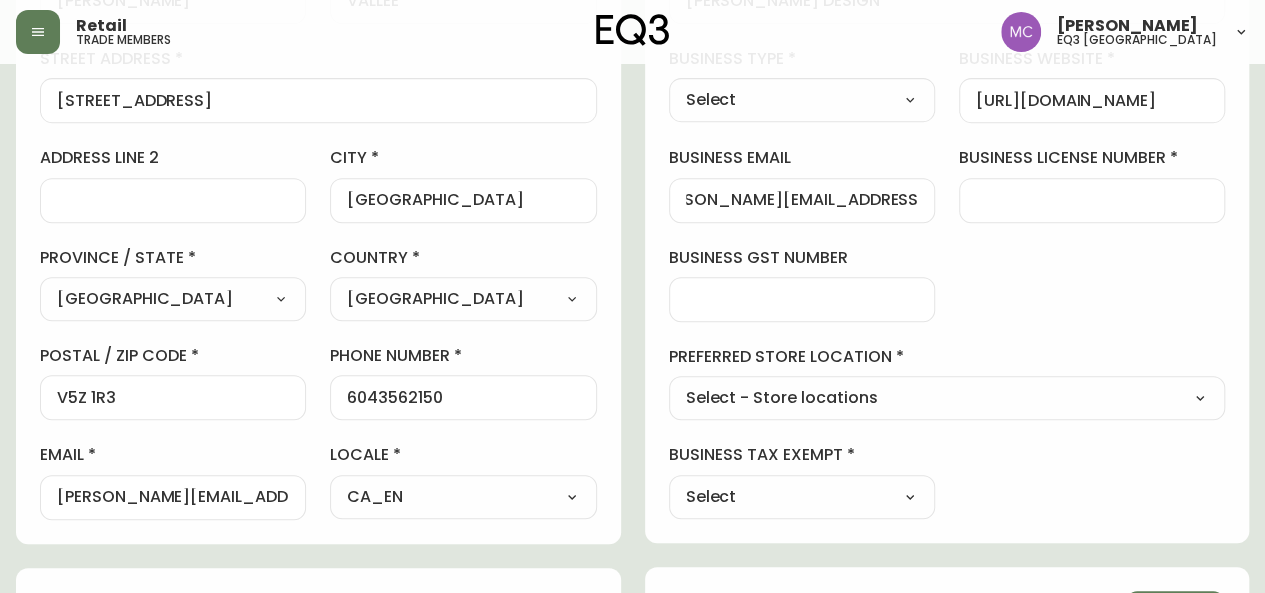 click on "Select - Store locations EQ3 [GEOGRAPHIC_DATA] - [GEOGRAPHIC_DATA] [GEOGRAPHIC_DATA] [GEOGRAPHIC_DATA] - [GEOGRAPHIC_DATA] [GEOGRAPHIC_DATA] - [GEOGRAPHIC_DATA] [GEOGRAPHIC_DATA] [GEOGRAPHIC_DATA] [GEOGRAPHIC_DATA] [GEOGRAPHIC_DATA] - [GEOGRAPHIC_DATA] [GEOGRAPHIC_DATA] [GEOGRAPHIC_DATA] - [GEOGRAPHIC_DATA] [GEOGRAPHIC_DATA] [GEOGRAPHIC_DATA] [GEOGRAPHIC_DATA] Select - Trade locations [GEOGRAPHIC_DATA] [GEOGRAPHIC_DATA] Trade - [GEOGRAPHIC_DATA]" at bounding box center (947, 399) 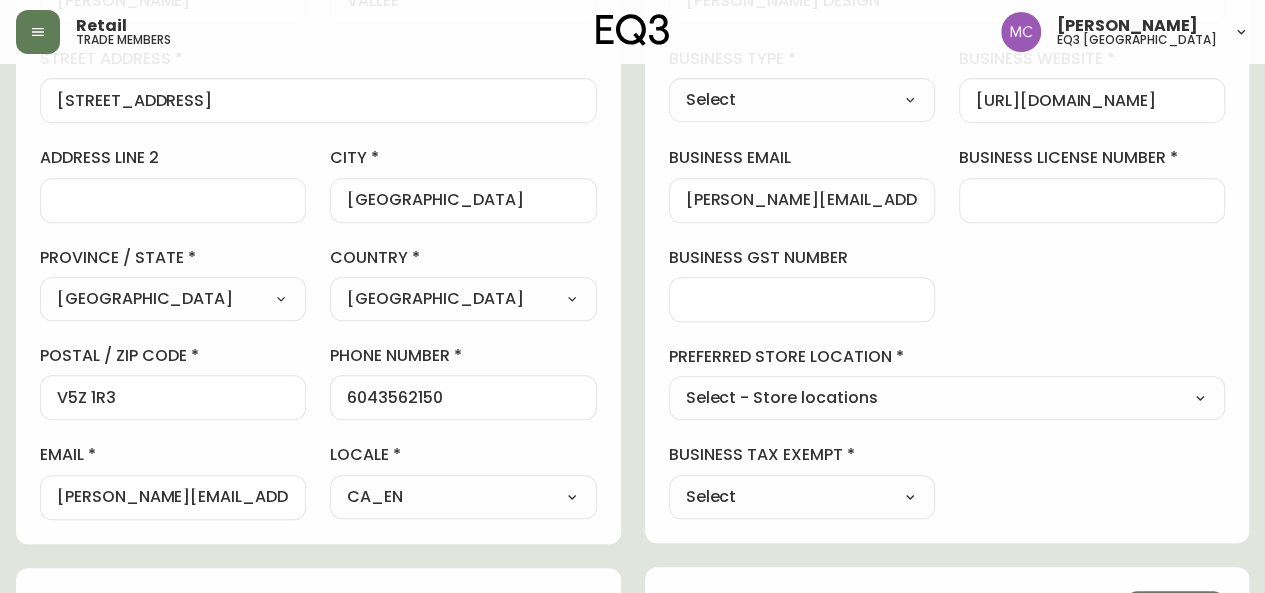 select on "cjw10z96p001r6gs00juufhhe" 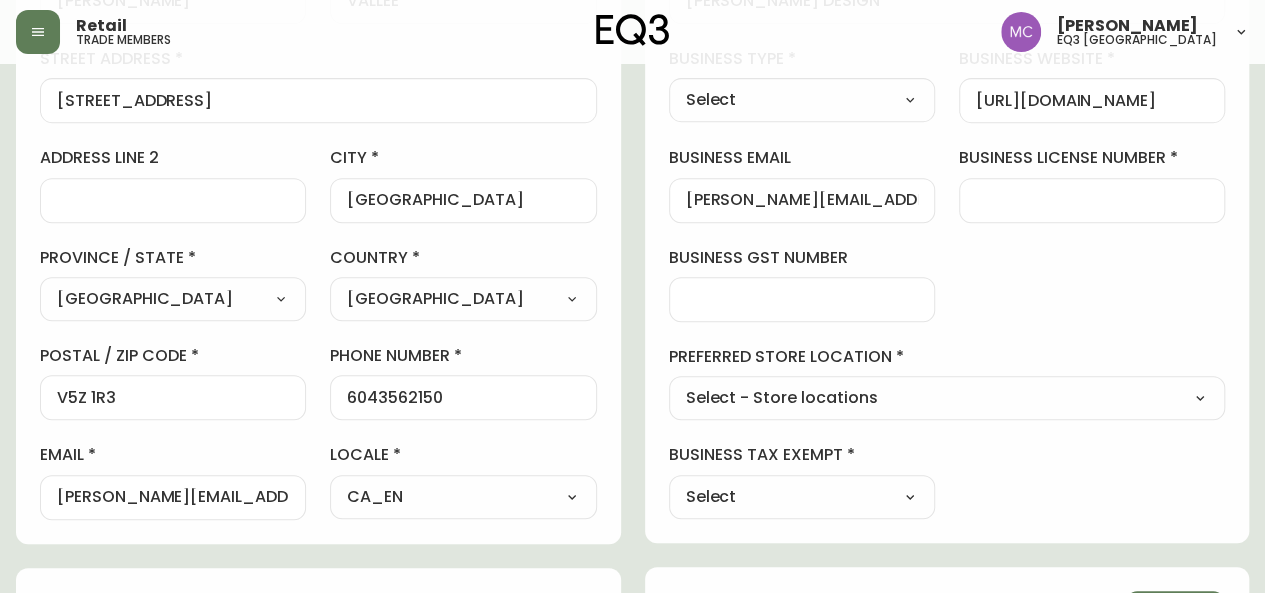 click on "Select - Store locations EQ3 [GEOGRAPHIC_DATA] - [GEOGRAPHIC_DATA] [GEOGRAPHIC_DATA] [GEOGRAPHIC_DATA] - [GEOGRAPHIC_DATA] [GEOGRAPHIC_DATA] - [GEOGRAPHIC_DATA] [GEOGRAPHIC_DATA] [GEOGRAPHIC_DATA] [GEOGRAPHIC_DATA] [GEOGRAPHIC_DATA] - [GEOGRAPHIC_DATA] [GEOGRAPHIC_DATA] [GEOGRAPHIC_DATA] - [GEOGRAPHIC_DATA] [GEOGRAPHIC_DATA] [GEOGRAPHIC_DATA] [GEOGRAPHIC_DATA] Select - Trade locations [GEOGRAPHIC_DATA] [GEOGRAPHIC_DATA] Trade - [GEOGRAPHIC_DATA]" at bounding box center [947, 399] 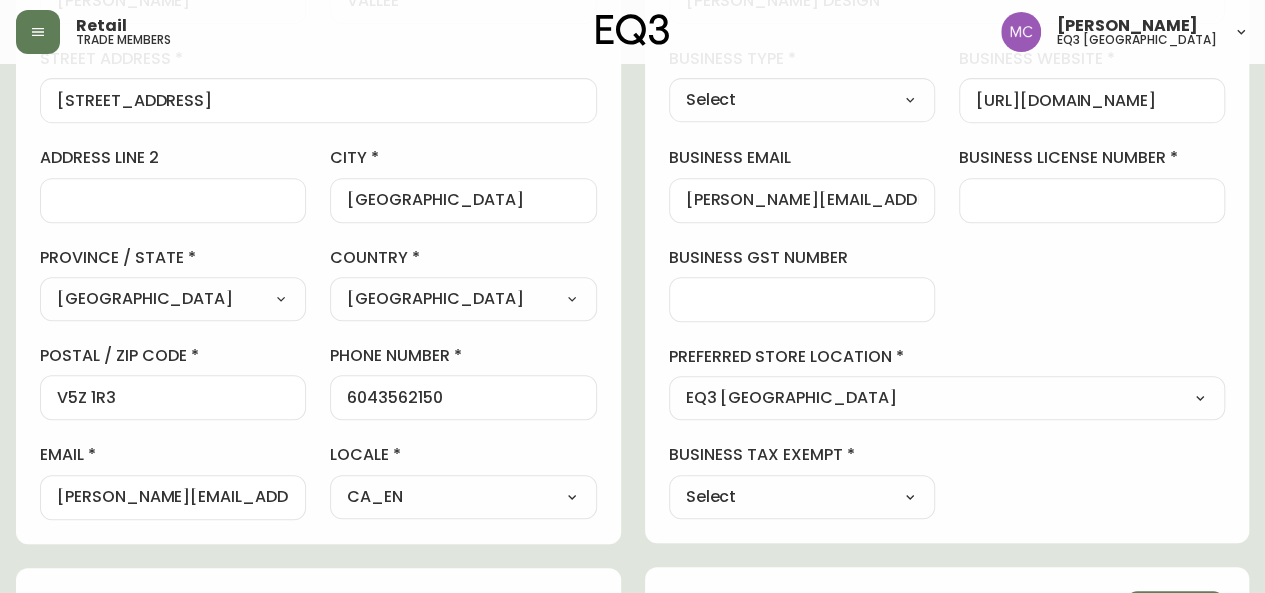 click at bounding box center [1092, 200] 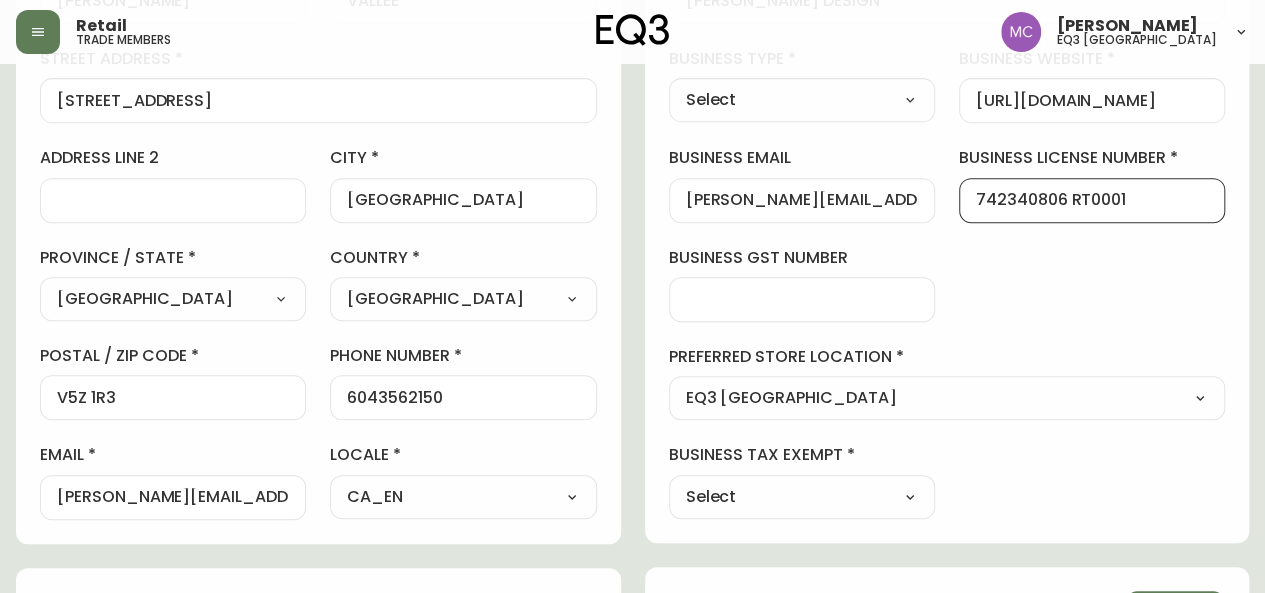 click on "742340806 RT0001" at bounding box center [1092, 200] 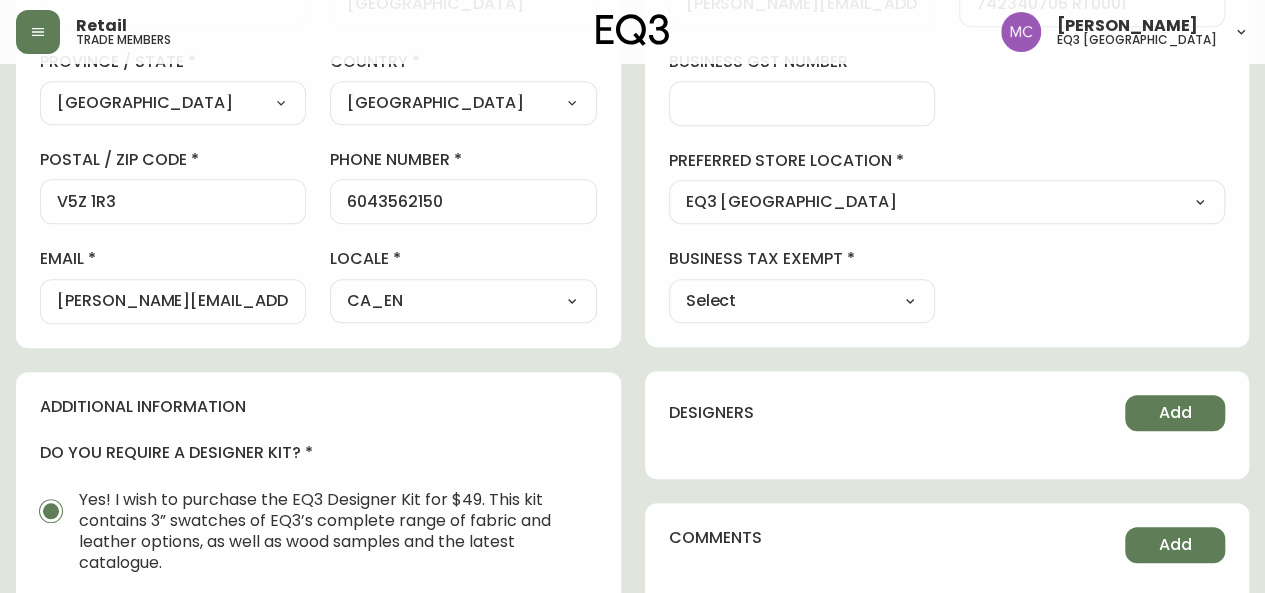 scroll, scrollTop: 588, scrollLeft: 0, axis: vertical 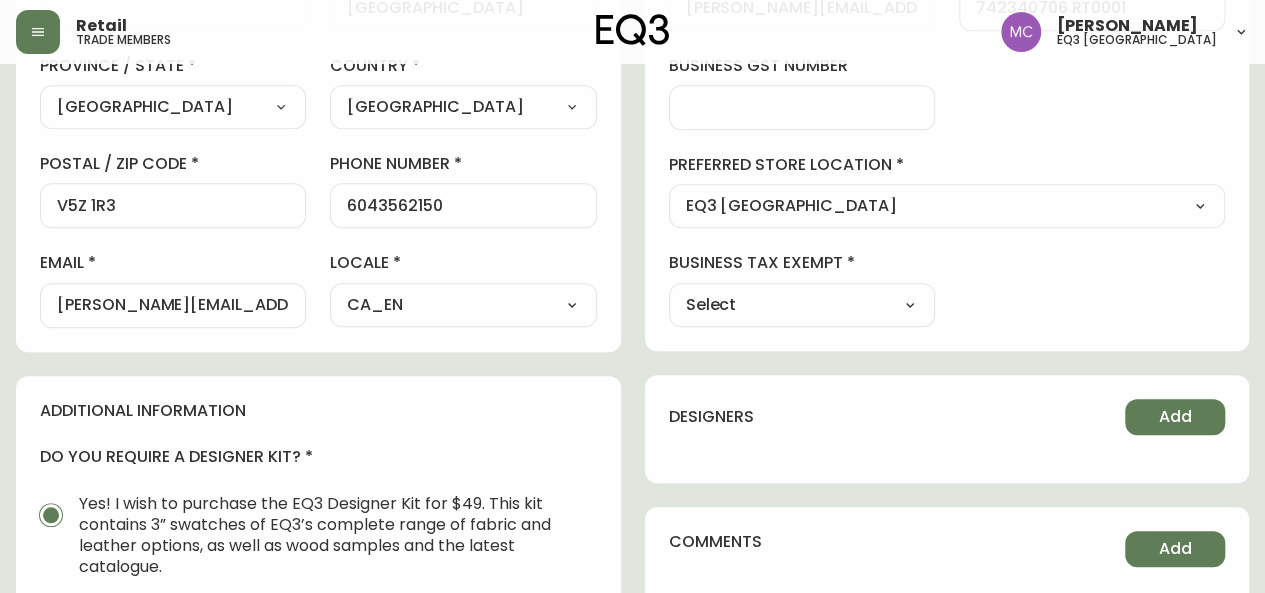 type on "742340706 RT0001" 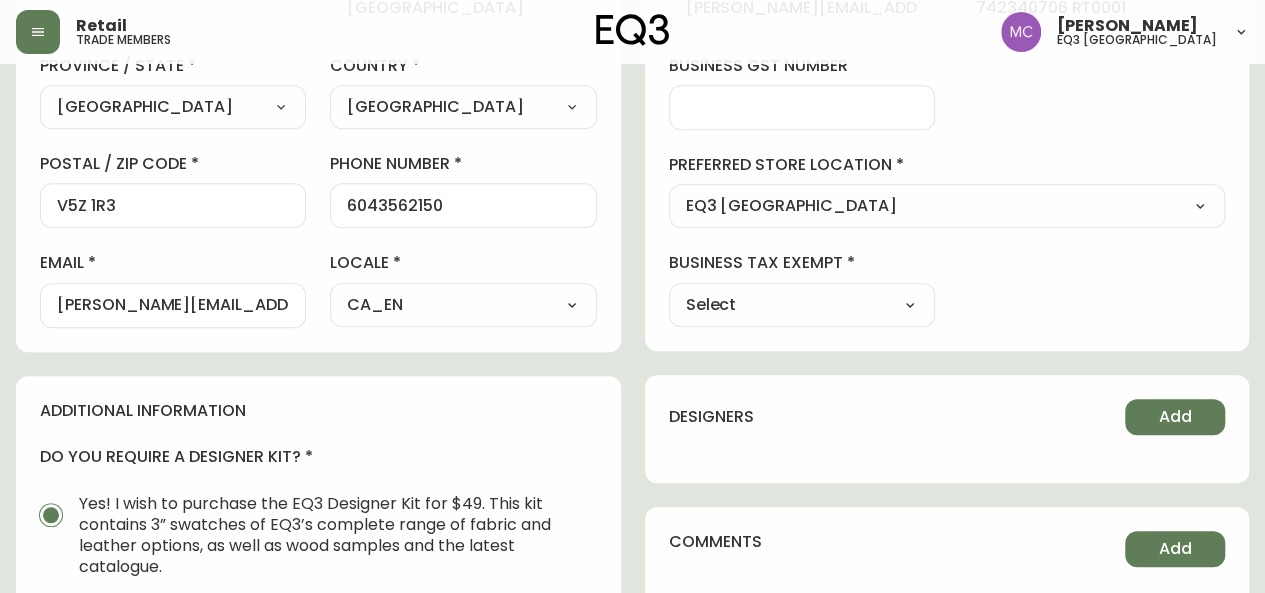 select on "false" 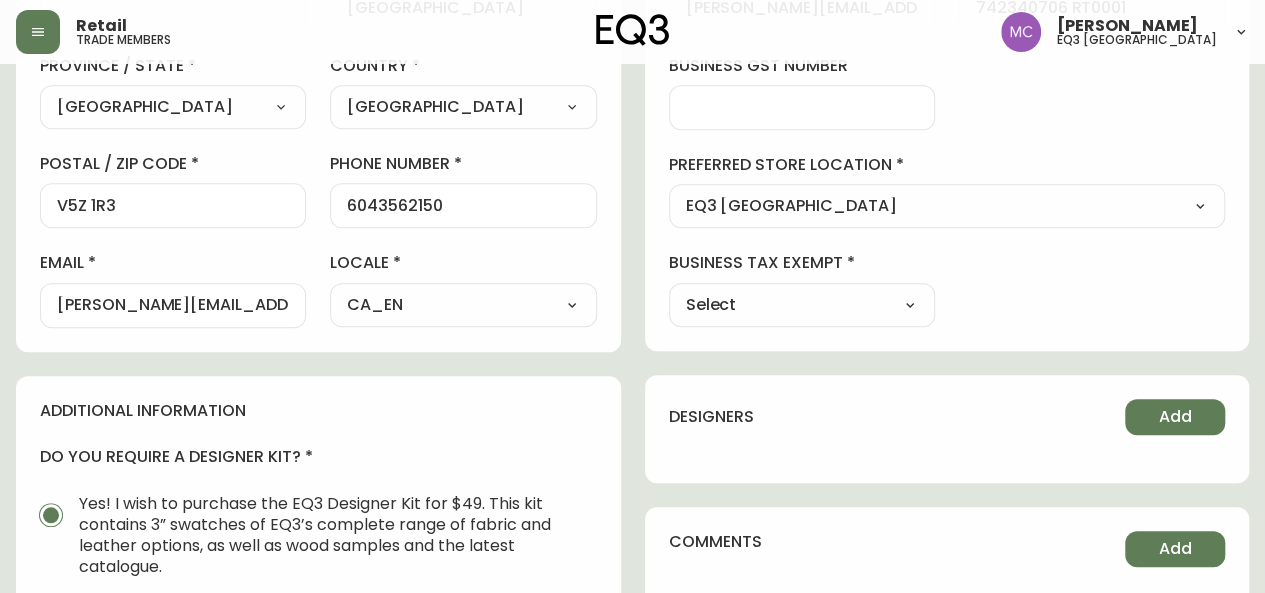 click on "Select Yes No" at bounding box center [802, 305] 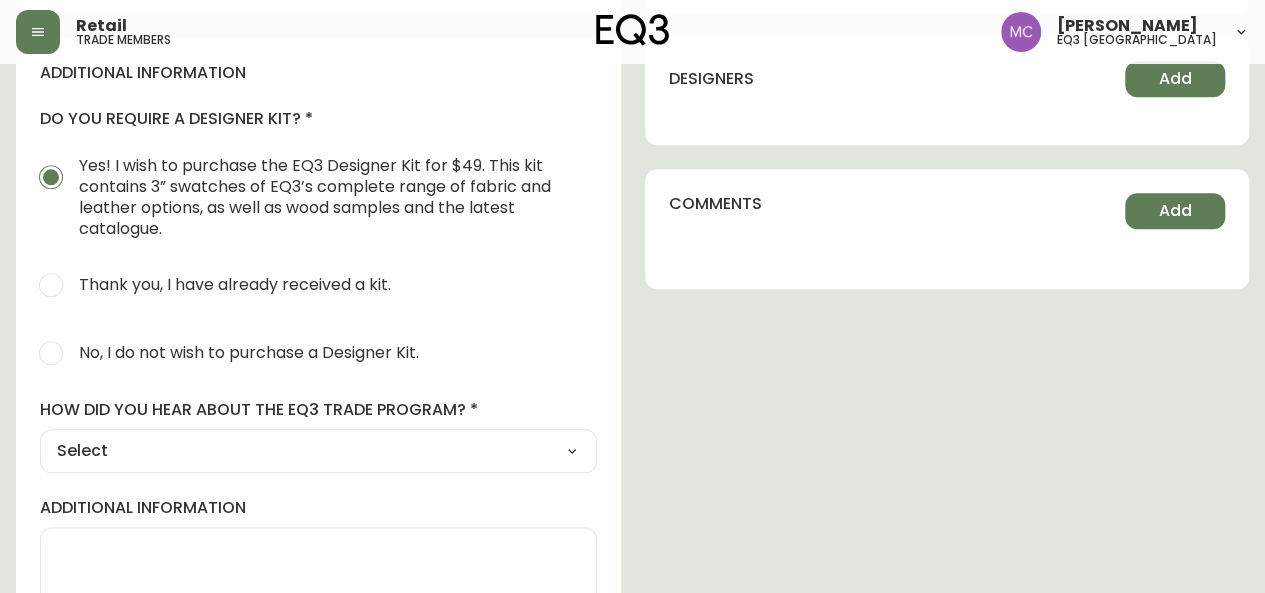 scroll, scrollTop: 1006, scrollLeft: 0, axis: vertical 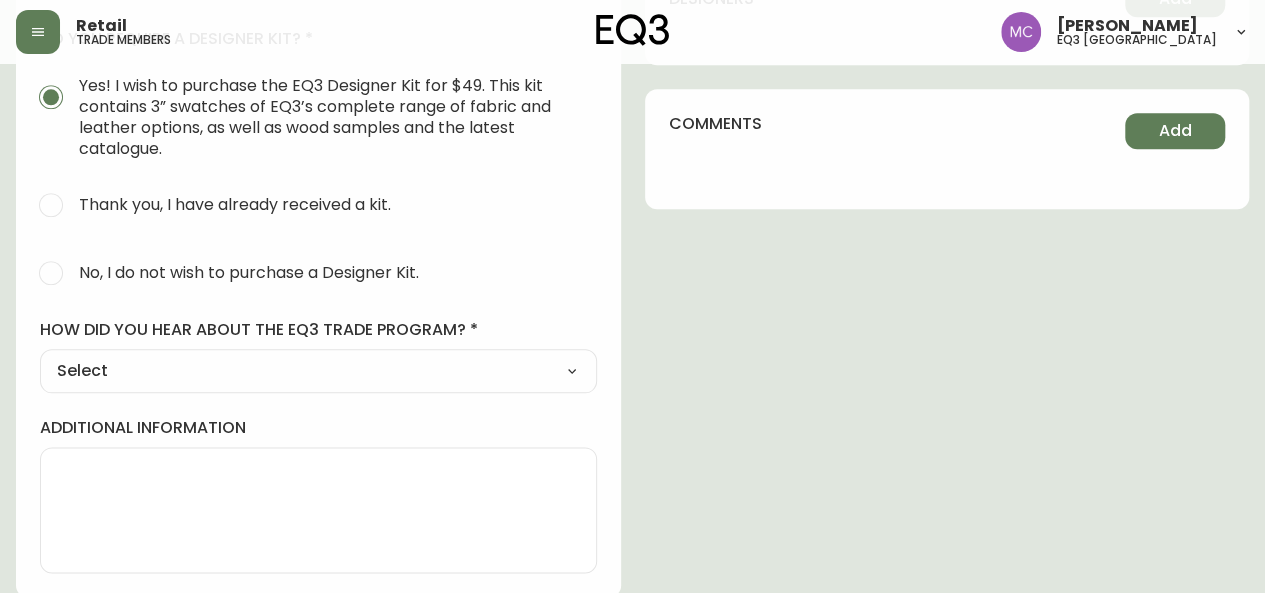 click on "No, I do not wish to purchase a Designer Kit." at bounding box center [246, 273] 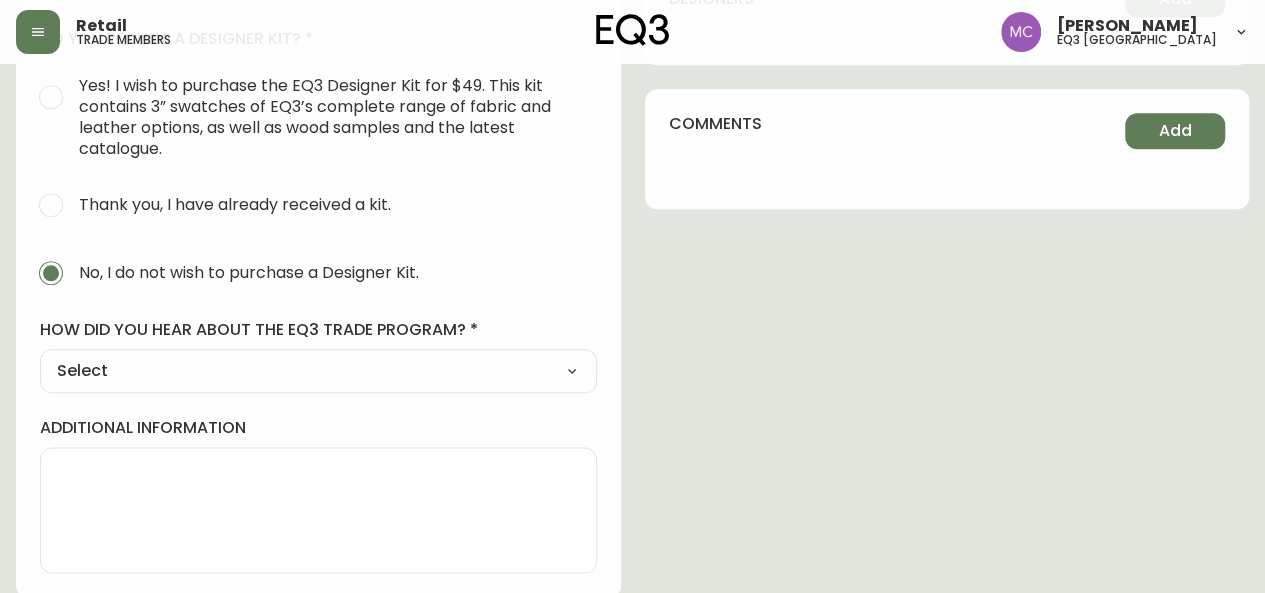 click on "Select Social Media Advertisement Trade Show Outreach from a Trade Rep Other" at bounding box center (318, 371) 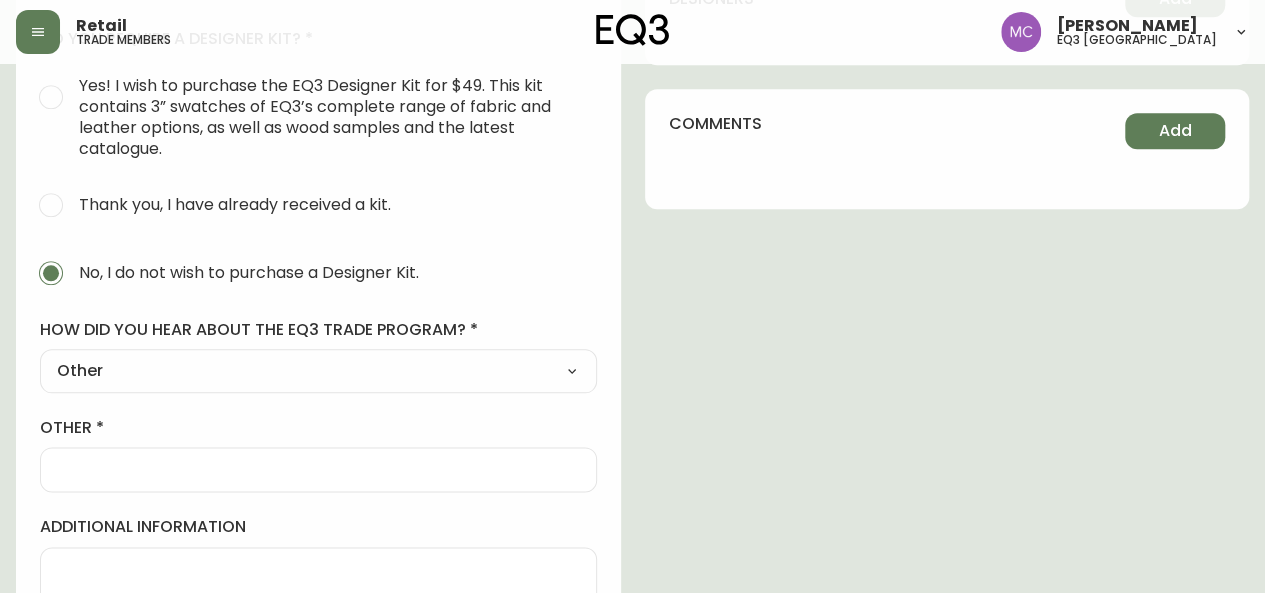 click at bounding box center [318, 610] 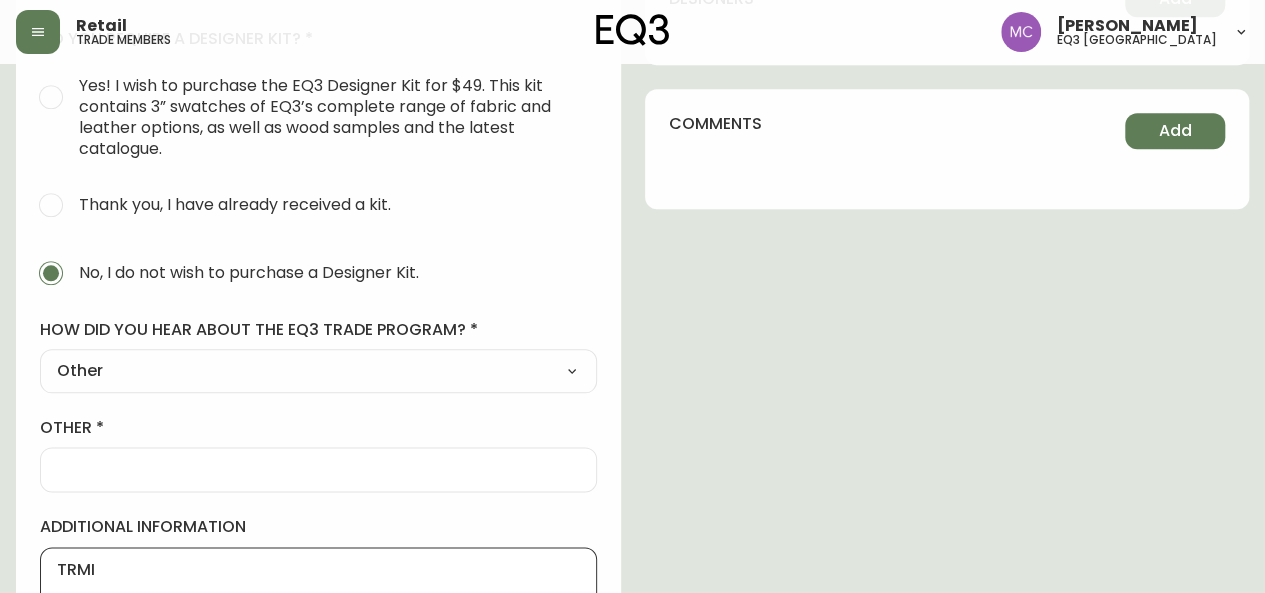 type on "TRMI" 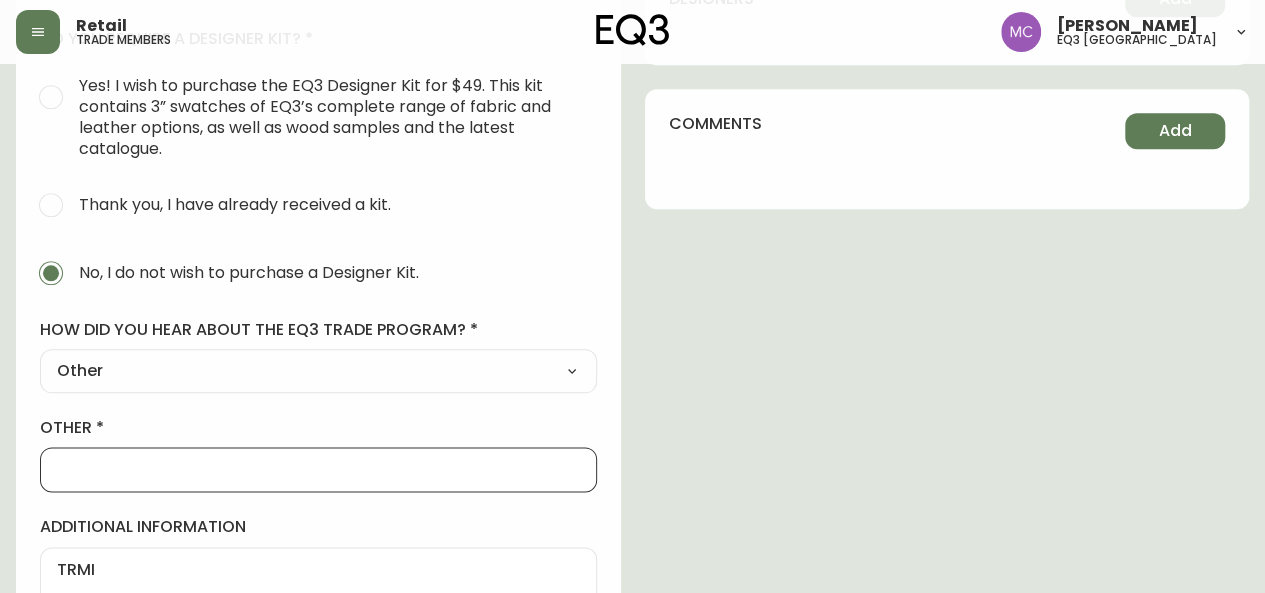 click on "other" at bounding box center (318, 469) 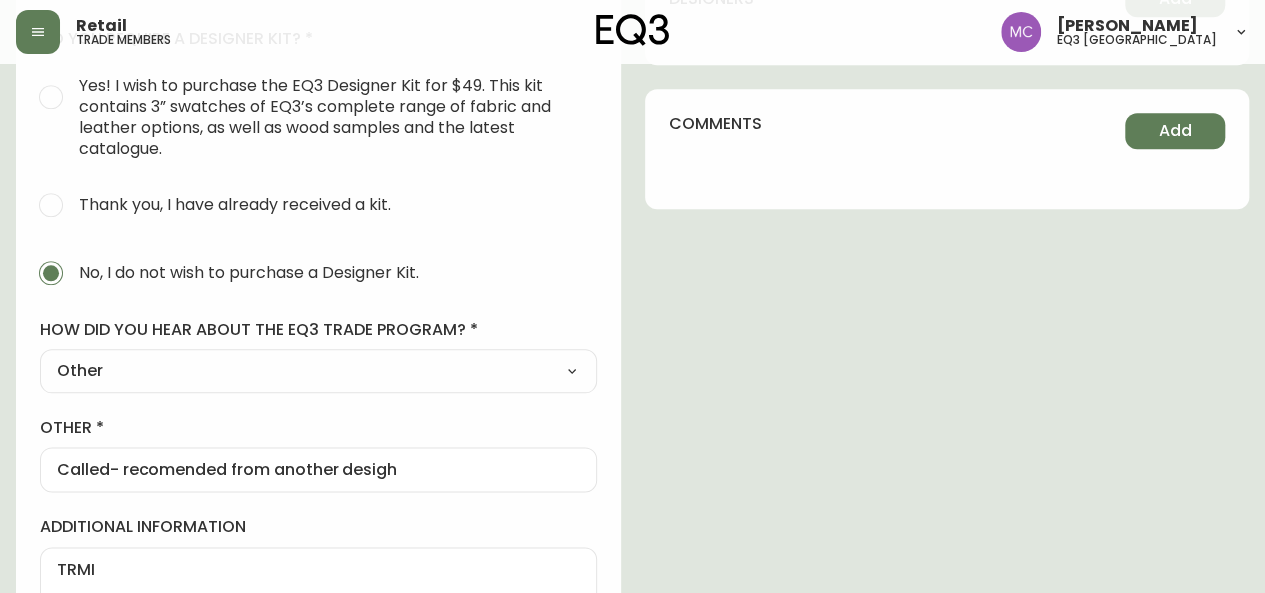 click on "Called- recomended from another desigh" at bounding box center (318, 469) 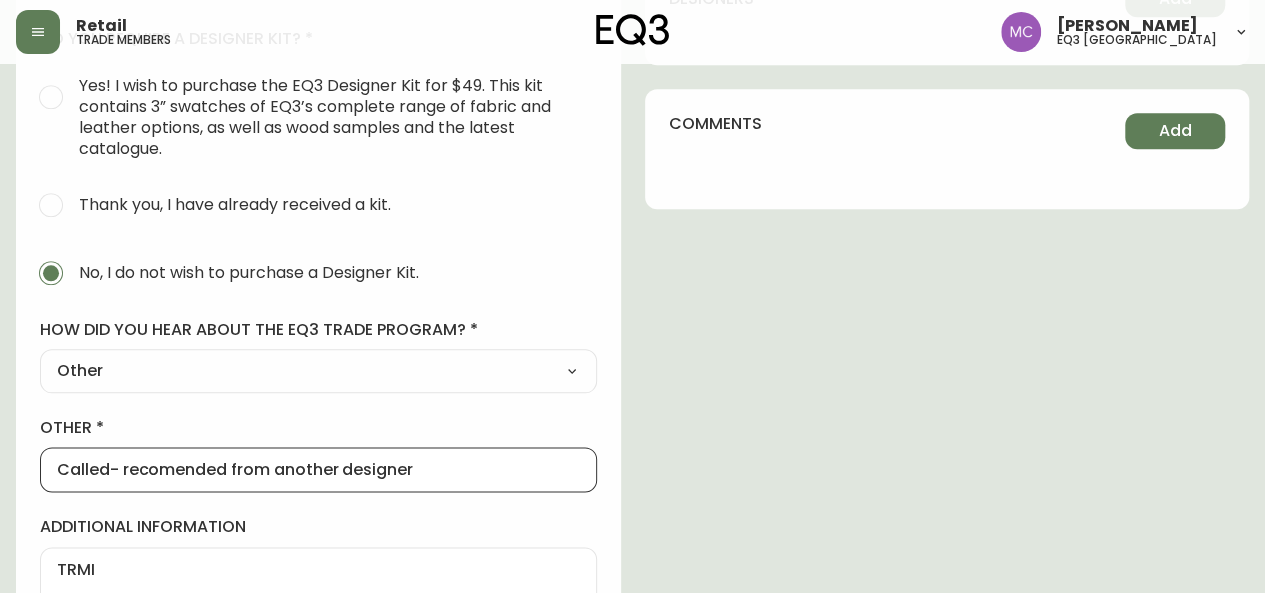 click on "Called- recomended from another designer" at bounding box center [318, 469] 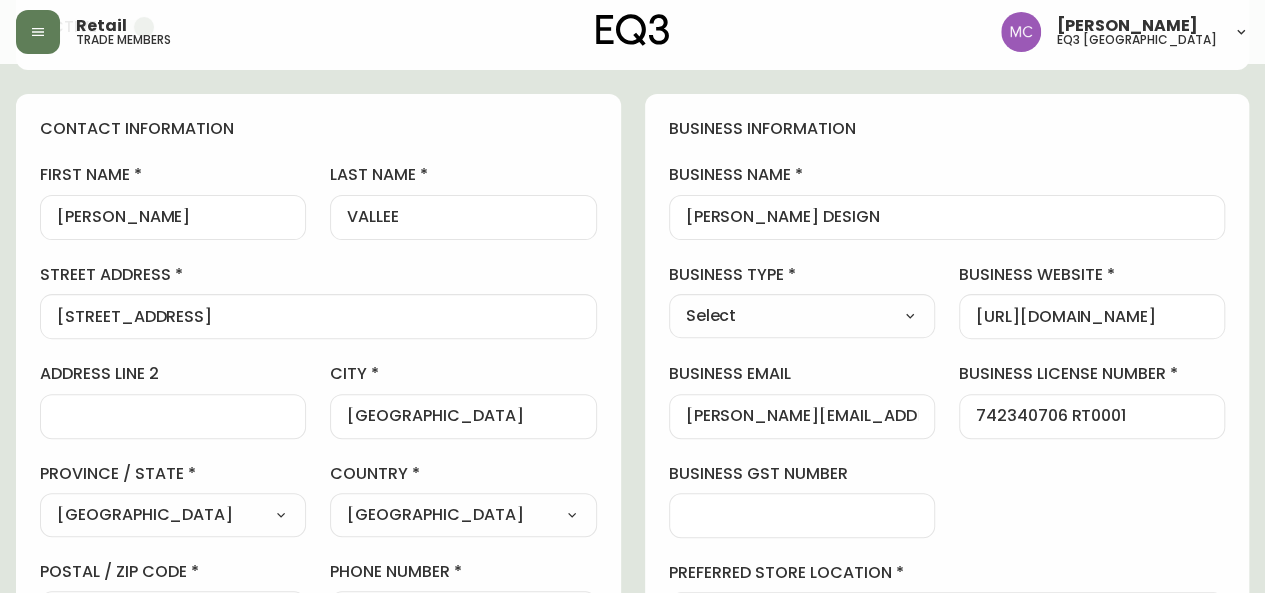 scroll, scrollTop: 0, scrollLeft: 0, axis: both 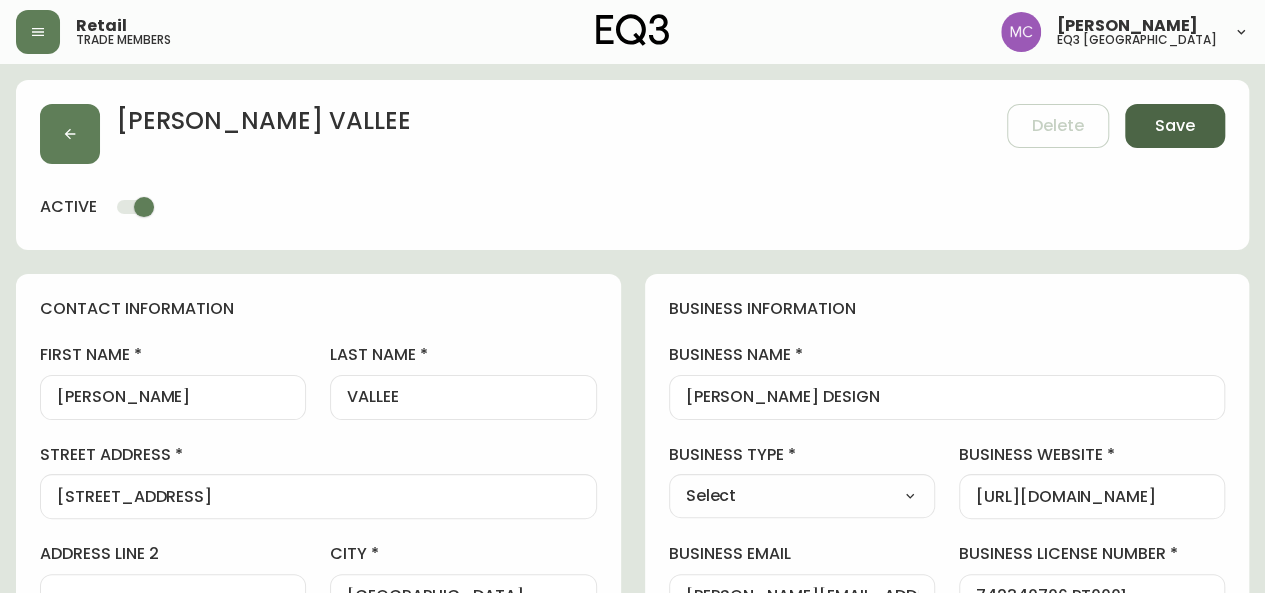 type on "Called- recommended from another designer" 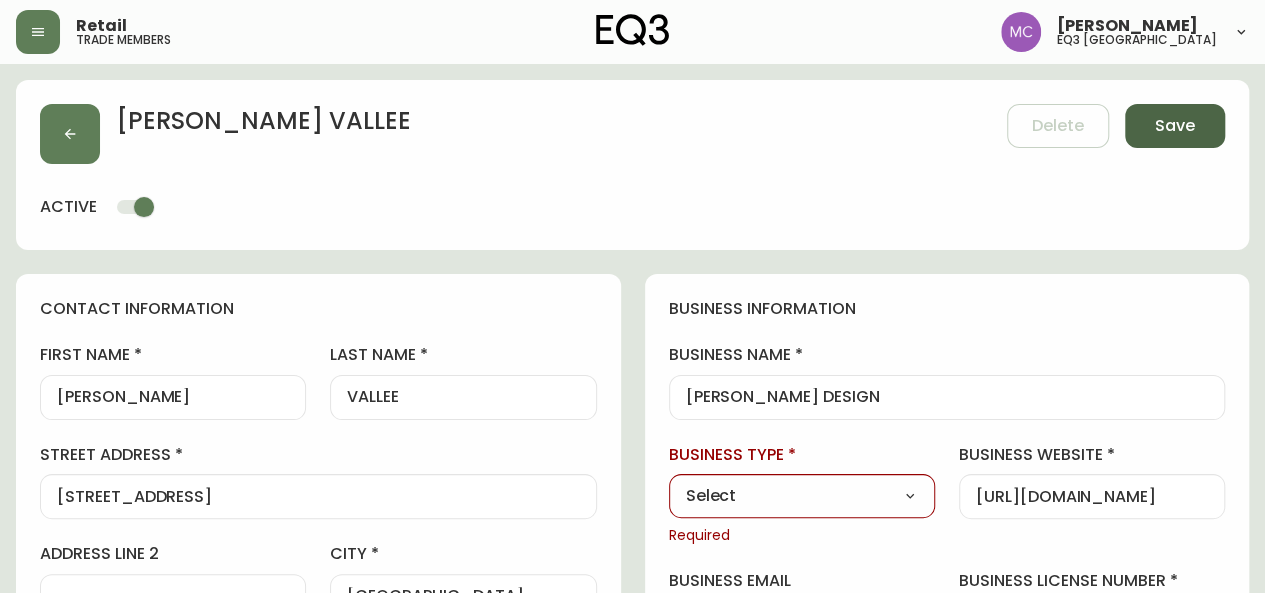 click on "Save" at bounding box center (1175, 126) 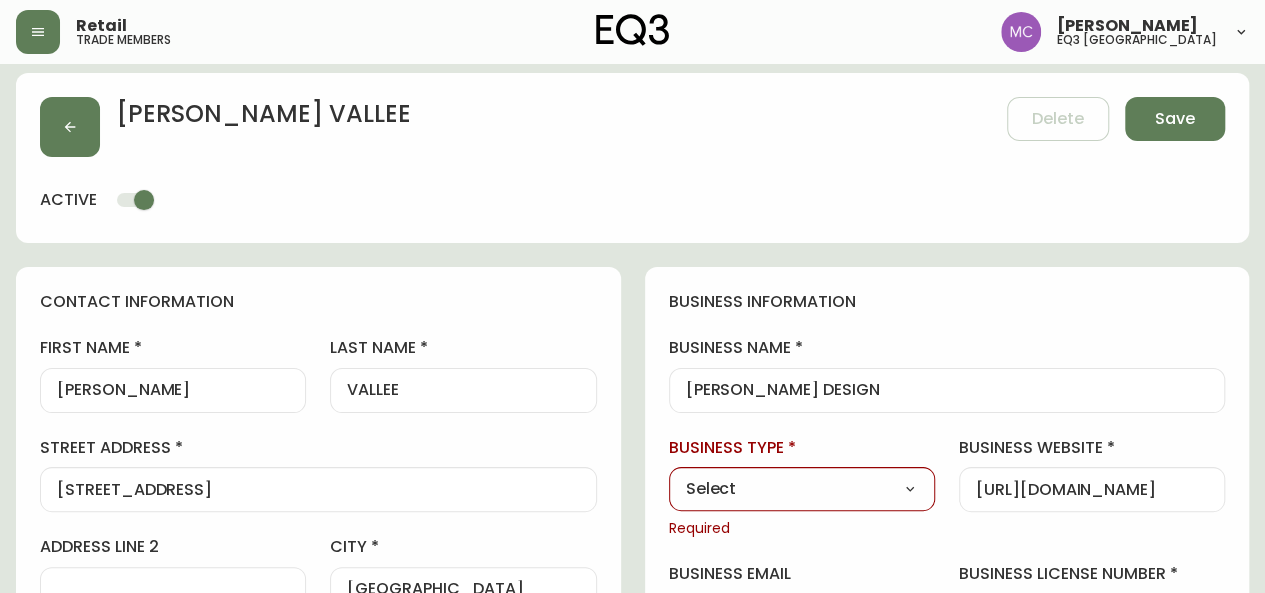 scroll, scrollTop: 90, scrollLeft: 0, axis: vertical 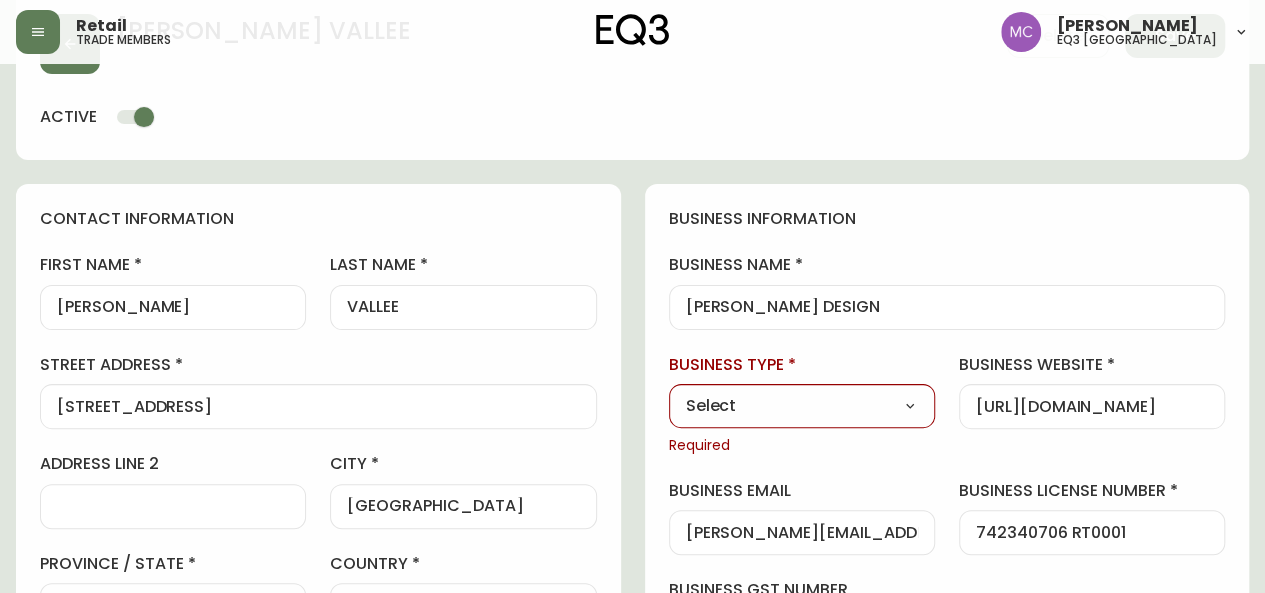 click on "Select Interior Designer Architect Home Builder Contractor Real Estate Agent Hospitality Other" at bounding box center [802, 406] 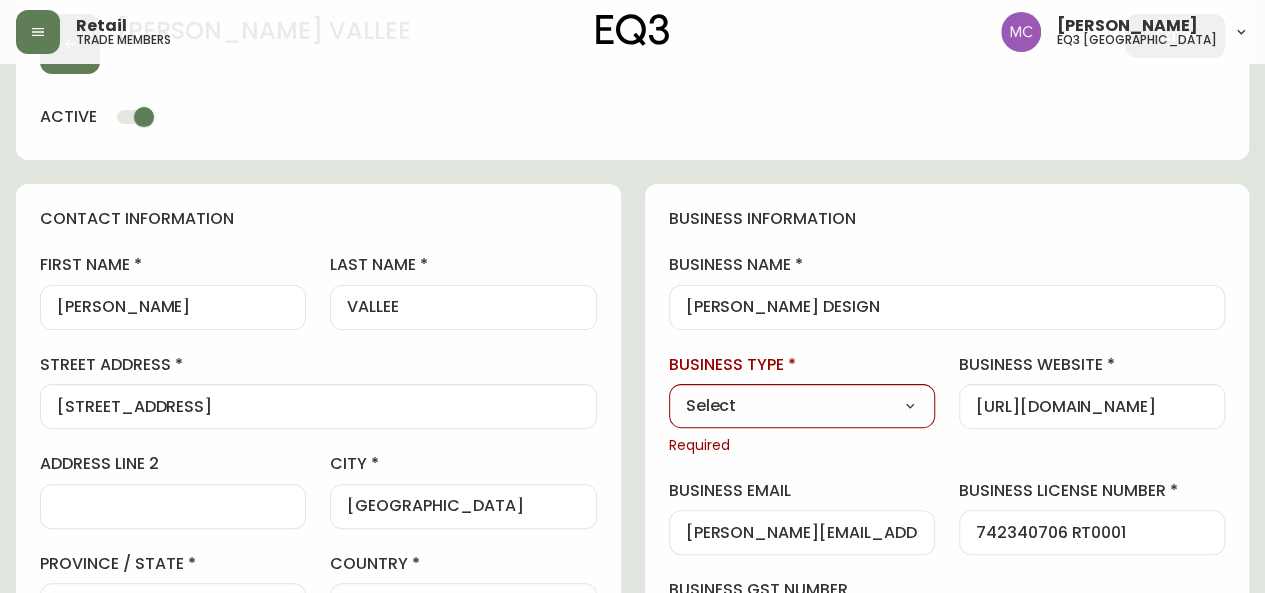select on "Interior Designer" 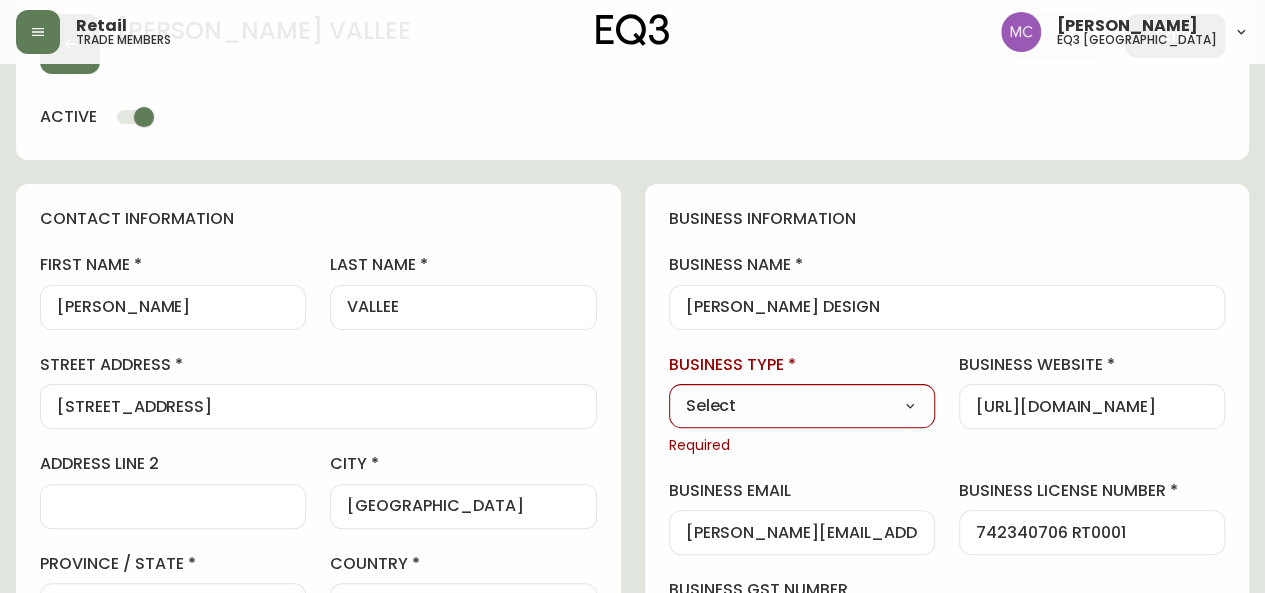 click on "Select Interior Designer Architect Home Builder Contractor Real Estate Agent Hospitality Other" at bounding box center (802, 406) 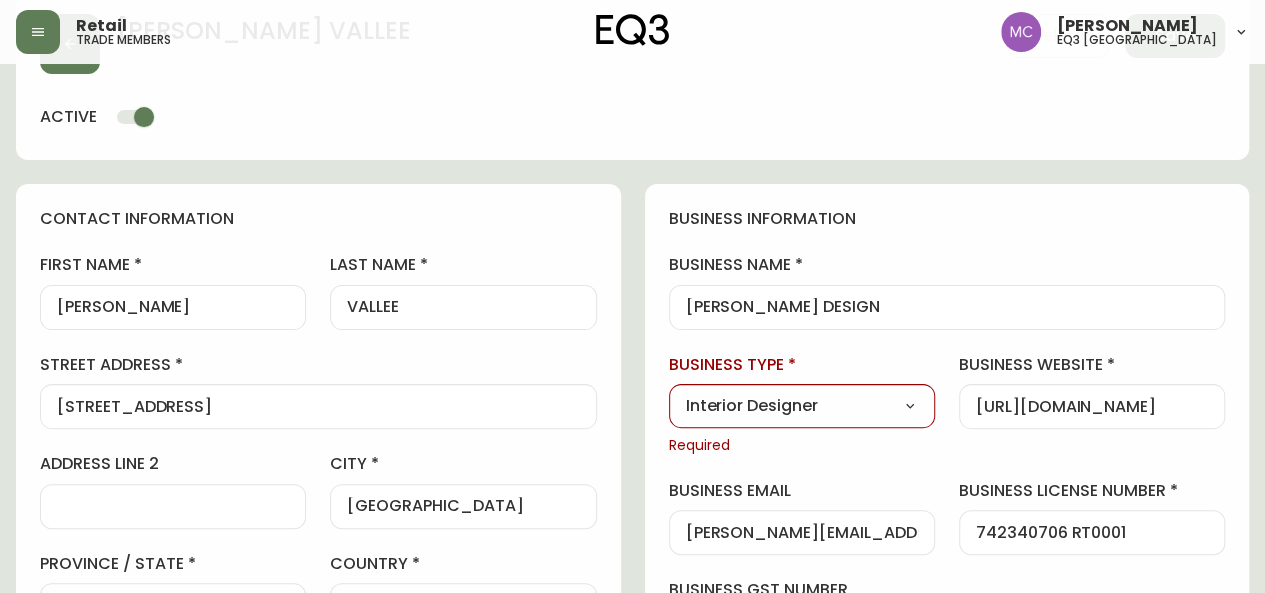 scroll, scrollTop: 0, scrollLeft: 0, axis: both 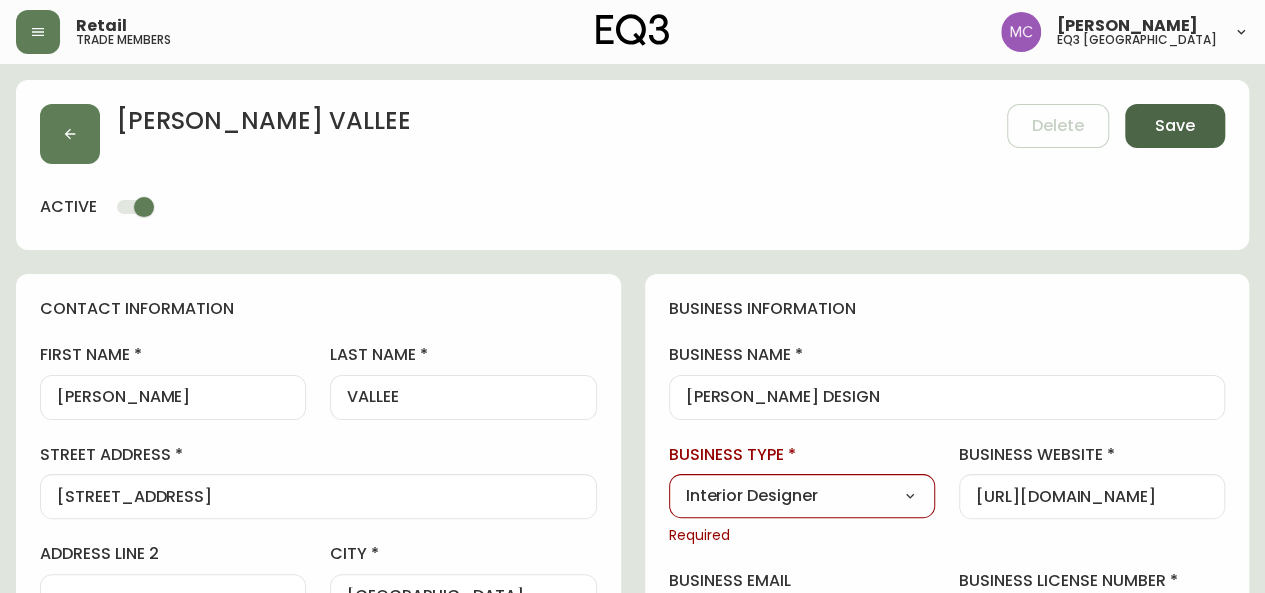 click on "Save" at bounding box center [1175, 126] 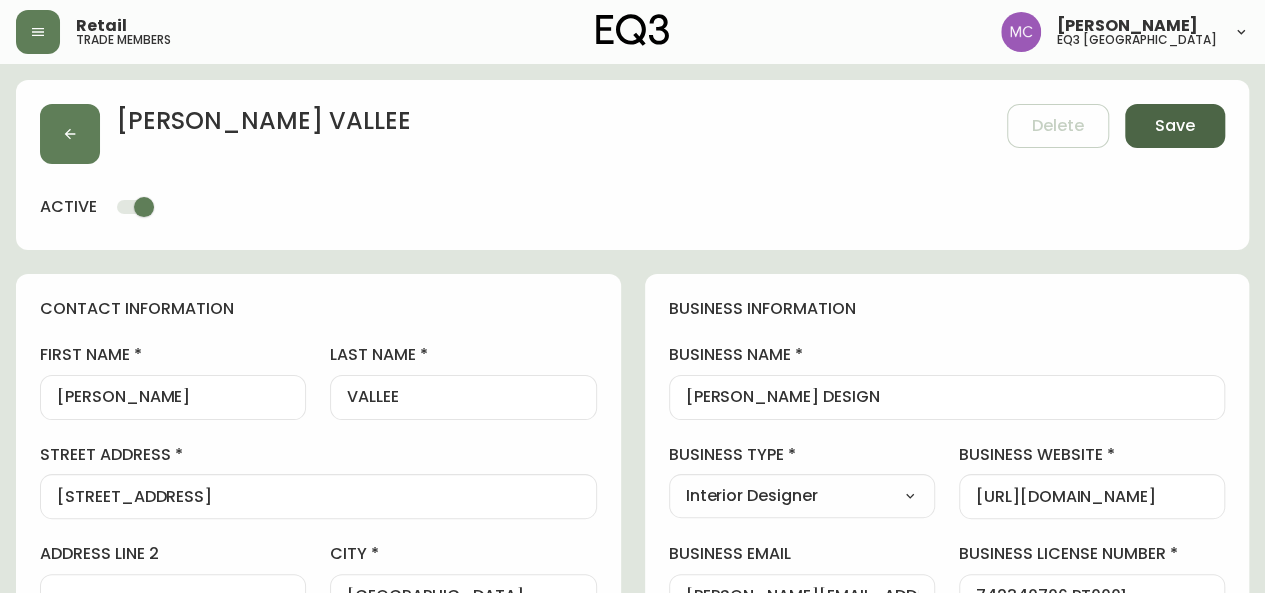 type 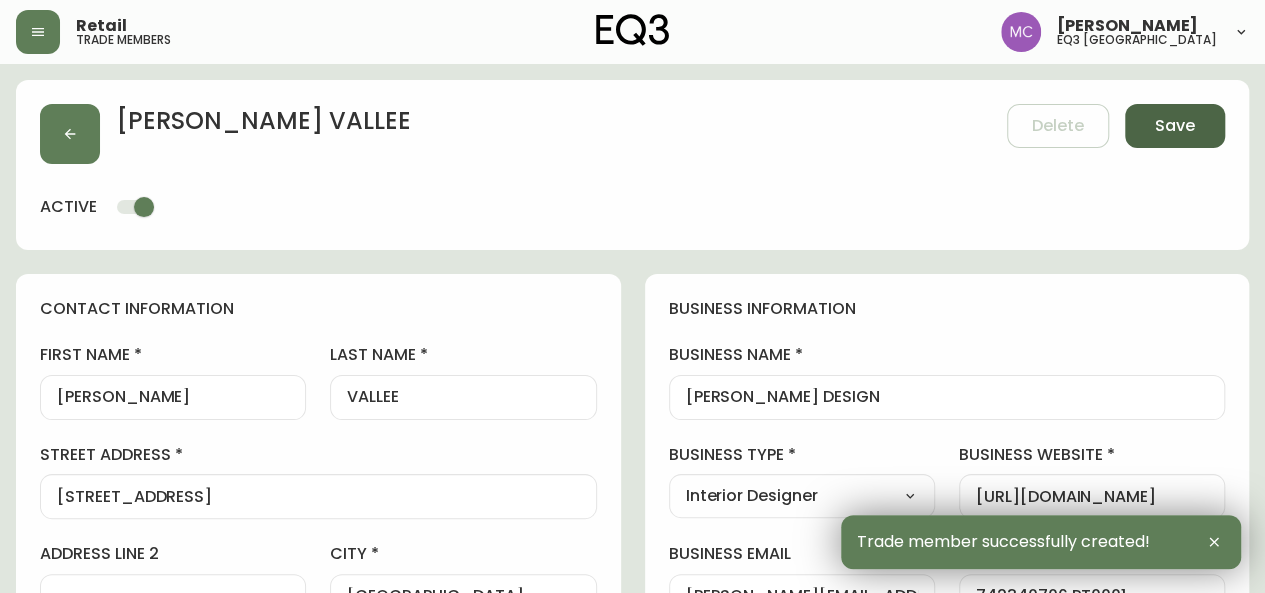 type on "[PHONE_NUMBER]" 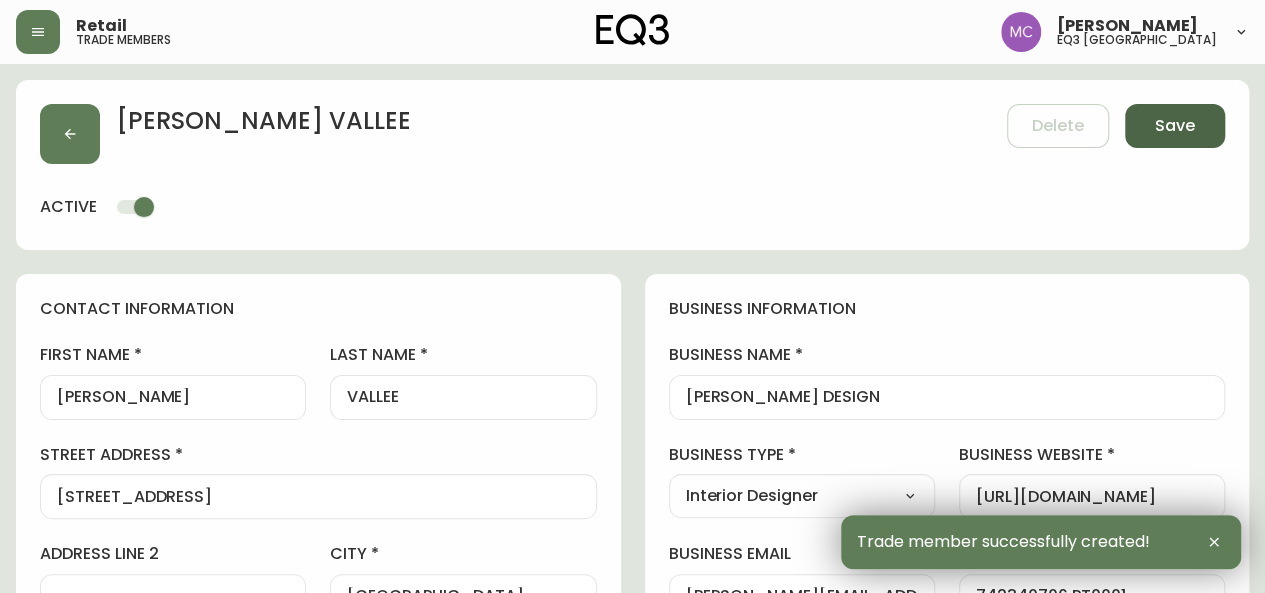 type on "Other" 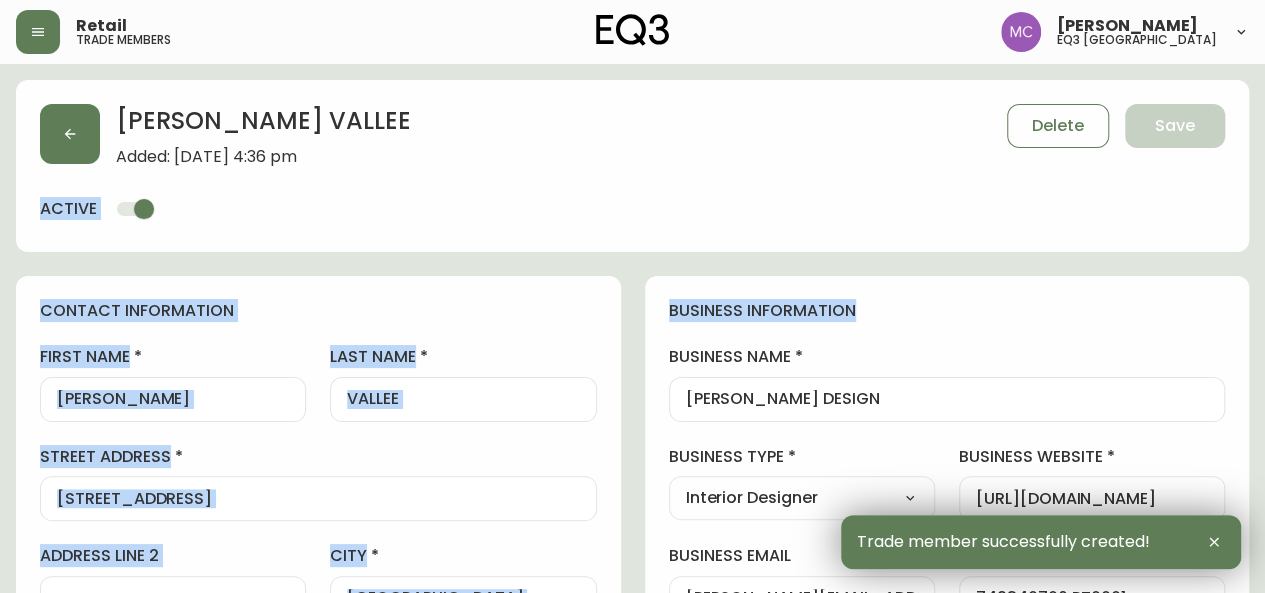 drag, startPoint x: 1176, startPoint y: 130, endPoint x: 907, endPoint y: 351, distance: 348.14078 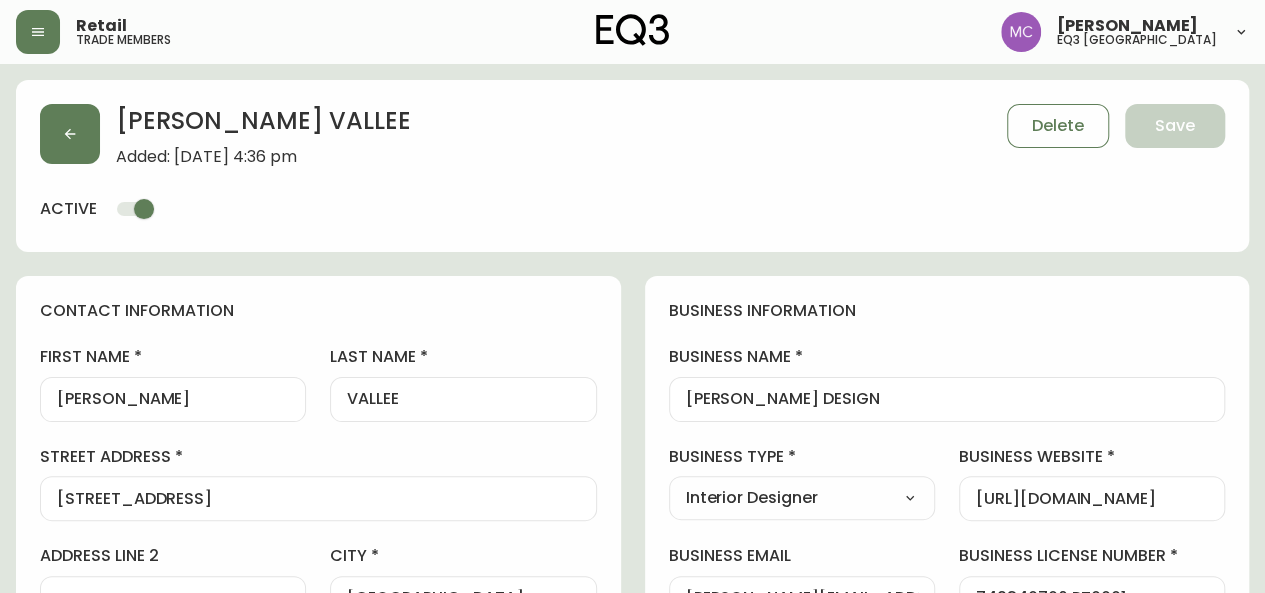 click on "Added: [DATE] 4:36 pm" at bounding box center [263, 157] 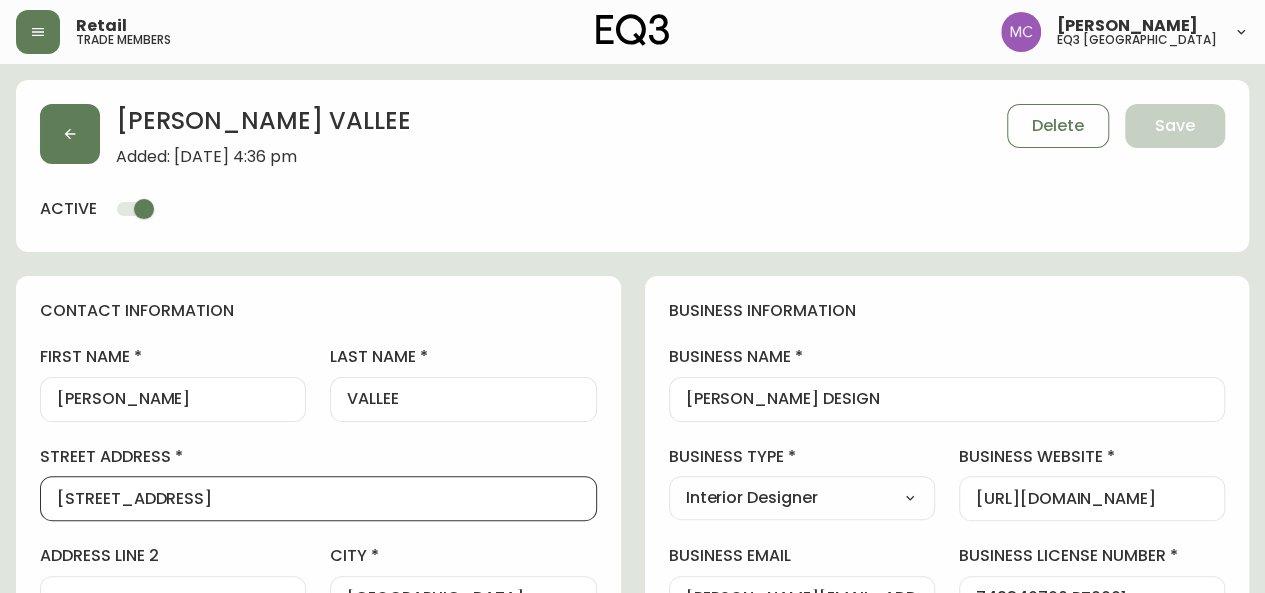 scroll, scrollTop: 0, scrollLeft: 0, axis: both 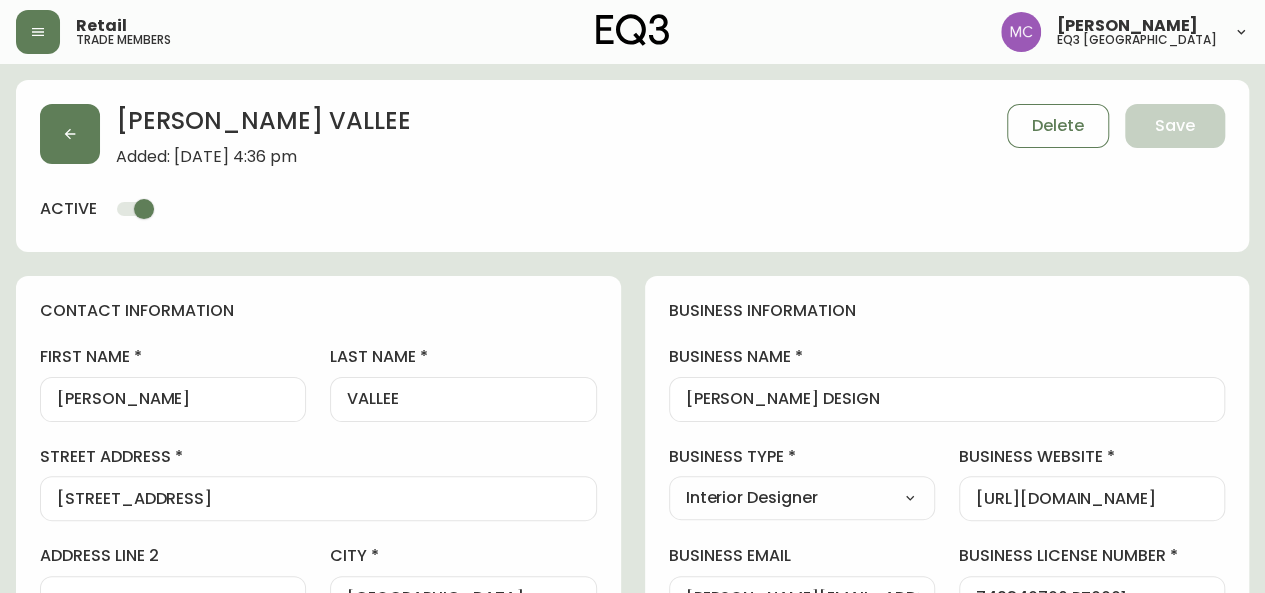 click on "[PERSON_NAME] Added: [DATE] 4:36 pm Delete Save active contact information first name [PERSON_NAME] last name [PERSON_NAME][GEOGRAPHIC_DATA] address [STREET_ADDRESS] / state [GEOGRAPHIC_DATA] Select [GEOGRAPHIC_DATA] [GEOGRAPHIC_DATA] [GEOGRAPHIC_DATA] [GEOGRAPHIC_DATA] [GEOGRAPHIC_DATA] [GEOGRAPHIC_DATA] [GEOGRAPHIC_DATA] [GEOGRAPHIC_DATA] [GEOGRAPHIC_DATA] [PERSON_NAME][GEOGRAPHIC_DATA] [GEOGRAPHIC_DATA] [GEOGRAPHIC_DATA] [GEOGRAPHIC_DATA] country [GEOGRAPHIC_DATA] Select [GEOGRAPHIC_DATA] [GEOGRAPHIC_DATA] postal / zip code V5Z 1R3 phone number [PHONE_NUMBER] email [PERSON_NAME][EMAIL_ADDRESS][DOMAIN_NAME] locale CA_EN Select CA_EN [GEOGRAPHIC_DATA] US_EN additional information do you require a designer kit? Yes! I wish to purchase the EQ3 Designer Kit for $49. This kit contains 3” swatches of EQ3’s complete range of fabric and leather options, as well as wood samples and the latest catalogue. Thank you, I have already received a kit. No, I do not wish to purchase a Designer Kit. how did you hear about the eq3 trade program? Other Select Social Media Advertisement Trade Show Other other TRMI No" at bounding box center [632, 884] 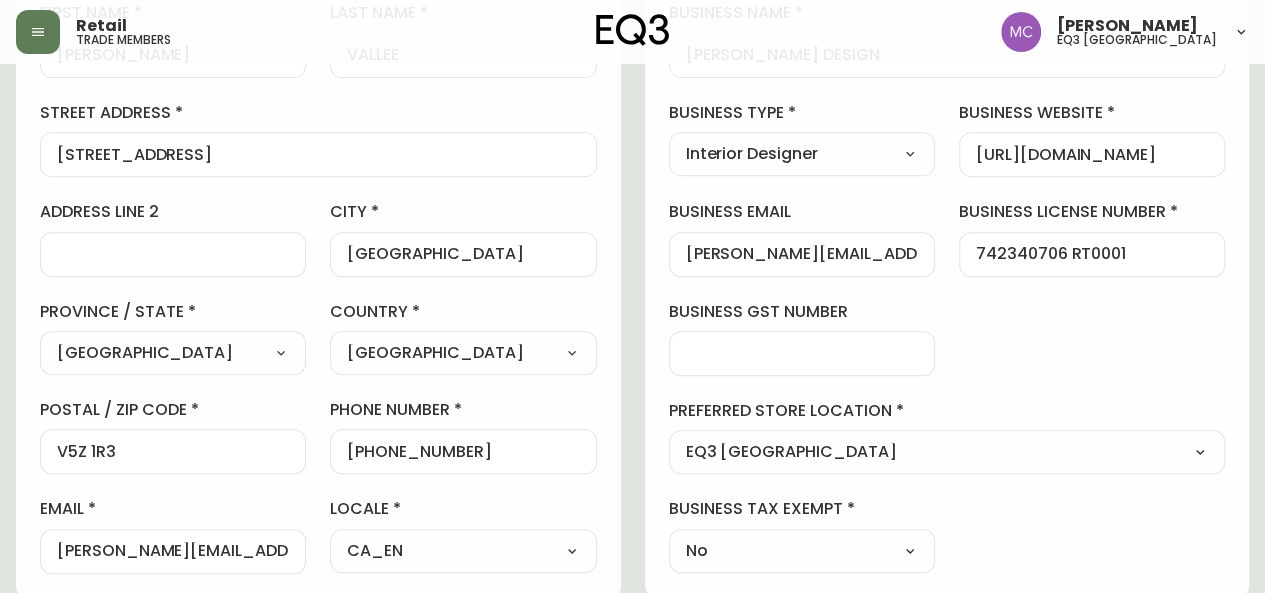scroll, scrollTop: 348, scrollLeft: 0, axis: vertical 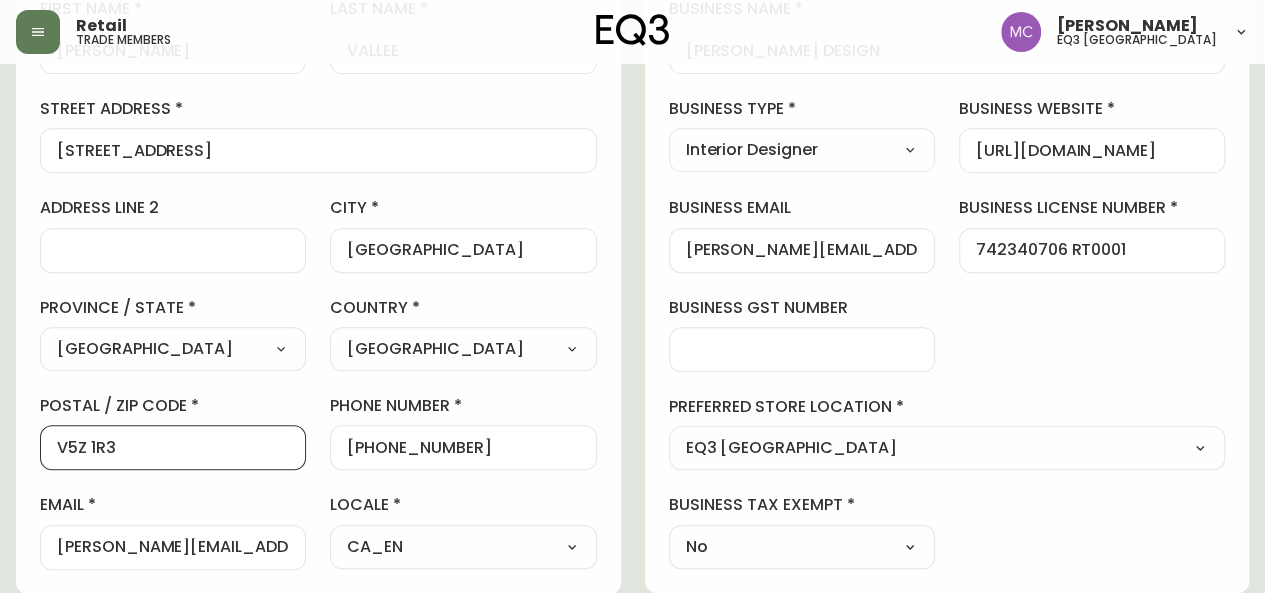 drag, startPoint x: 130, startPoint y: 449, endPoint x: 12, endPoint y: 446, distance: 118.03813 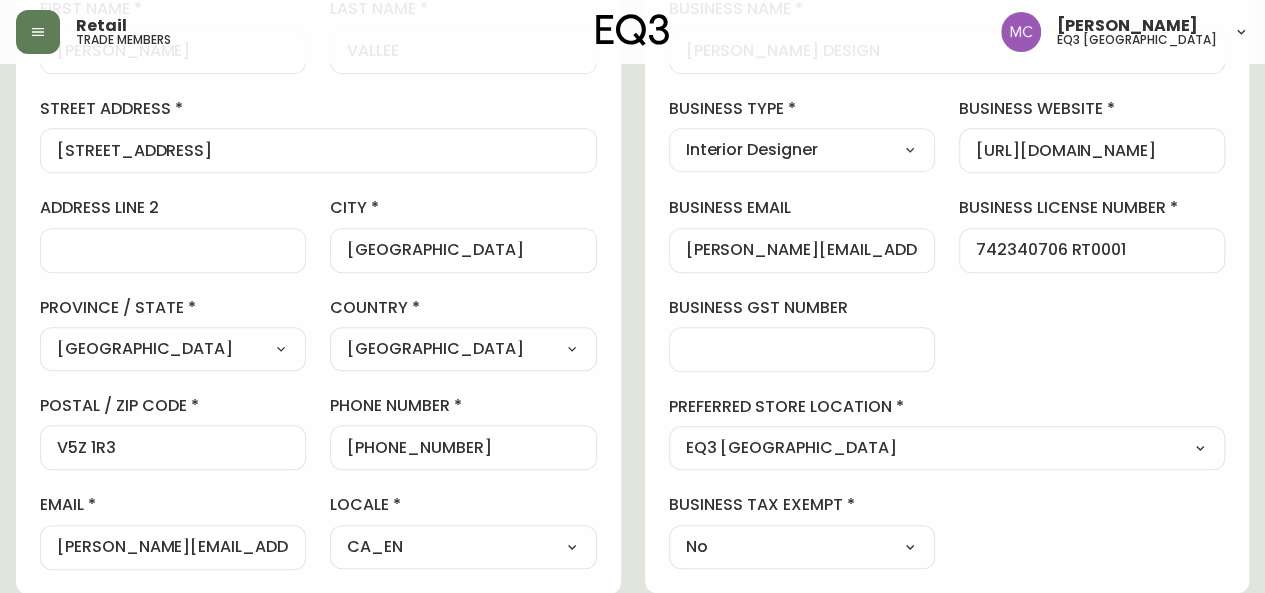 click on "[PERSON_NAME] Added: [DATE] 4:36 pm Delete Save active contact information first name [PERSON_NAME] last name [PERSON_NAME][GEOGRAPHIC_DATA] address [STREET_ADDRESS] / state [GEOGRAPHIC_DATA] Select [GEOGRAPHIC_DATA] [GEOGRAPHIC_DATA] [GEOGRAPHIC_DATA] [GEOGRAPHIC_DATA] [GEOGRAPHIC_DATA] [GEOGRAPHIC_DATA] [GEOGRAPHIC_DATA] [GEOGRAPHIC_DATA] [GEOGRAPHIC_DATA] [PERSON_NAME][GEOGRAPHIC_DATA] [GEOGRAPHIC_DATA] [GEOGRAPHIC_DATA] [GEOGRAPHIC_DATA] country [GEOGRAPHIC_DATA] Select [GEOGRAPHIC_DATA] [GEOGRAPHIC_DATA] postal / zip code V5Z 1R3 phone number [PHONE_NUMBER] email [PERSON_NAME][EMAIL_ADDRESS][DOMAIN_NAME] locale CA_EN Select CA_EN [GEOGRAPHIC_DATA] US_EN additional information do you require a designer kit? Yes! I wish to purchase the EQ3 Designer Kit for $49. This kit contains 3” swatches of EQ3’s complete range of fabric and leather options, as well as wood samples and the latest catalogue. Thank you, I have already received a kit. No, I do not wish to purchase a Designer Kit. how did you hear about the eq3 trade program? Other Select Social Media Advertisement Trade Show Other other TRMI No" at bounding box center [632, 536] 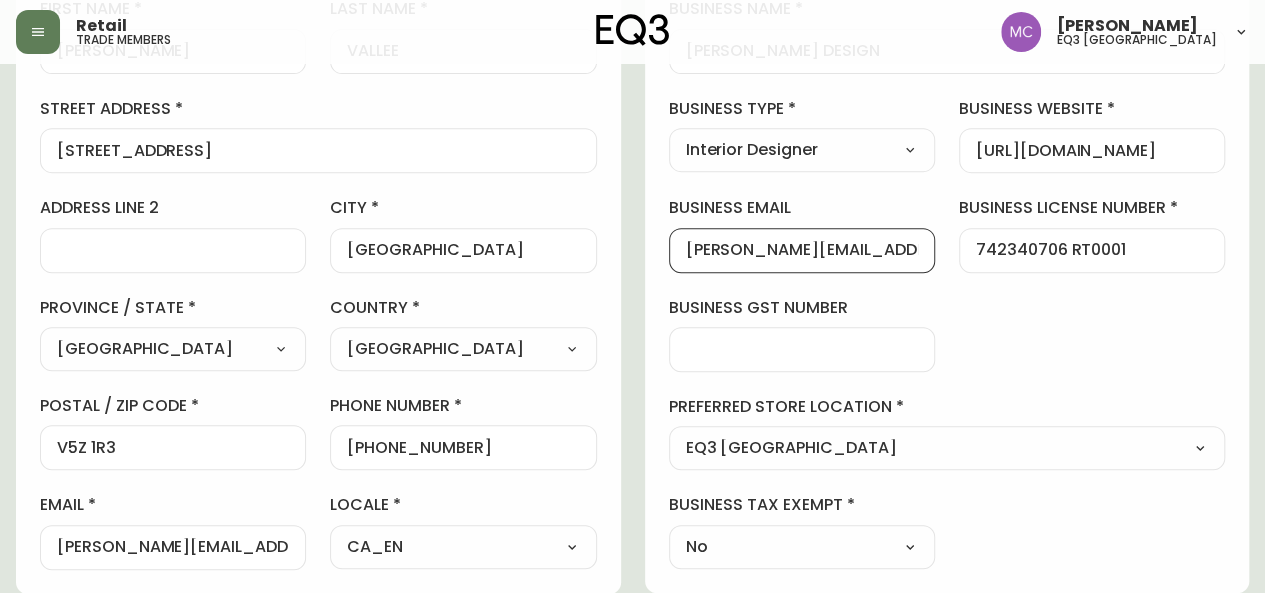 scroll, scrollTop: 0, scrollLeft: 36, axis: horizontal 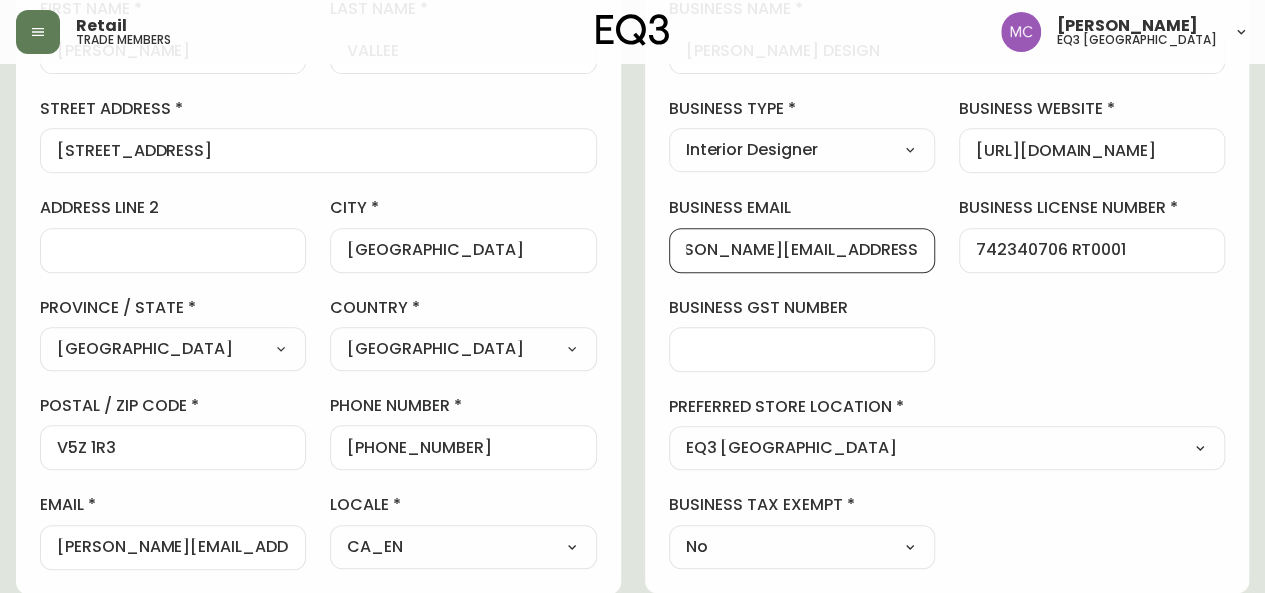 drag, startPoint x: 685, startPoint y: 249, endPoint x: 1036, endPoint y: 275, distance: 351.96164 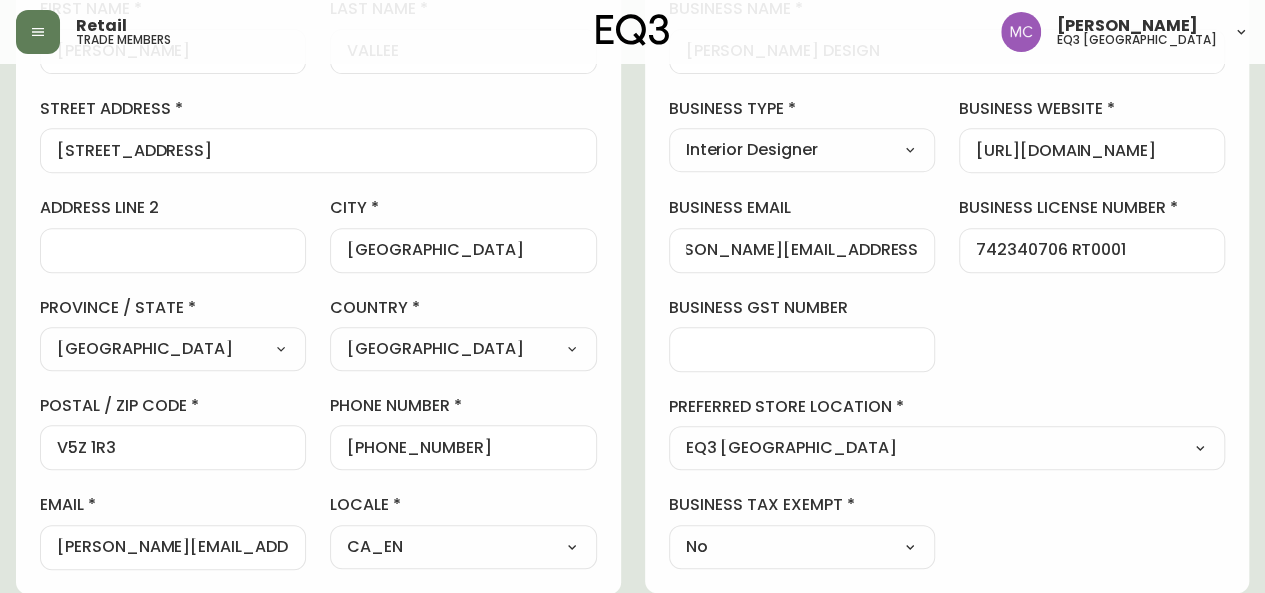 scroll, scrollTop: 0, scrollLeft: 0, axis: both 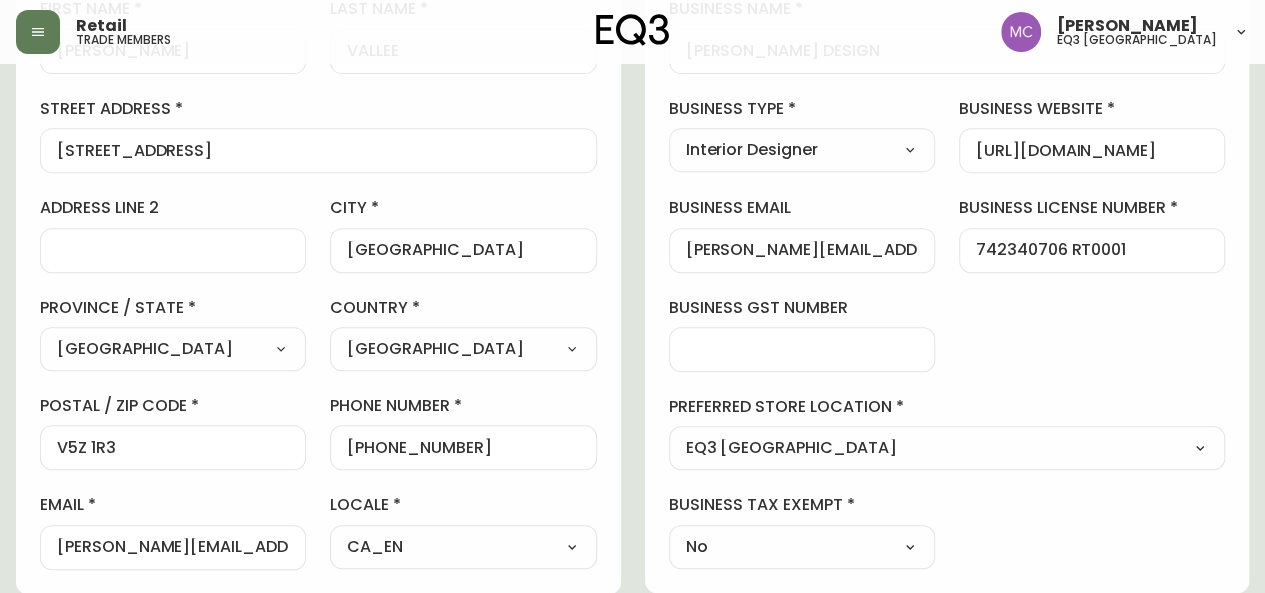 click on "[PERSON_NAME] Added: [DATE] 4:36 pm Delete Save active contact information first name [PERSON_NAME] last name [PERSON_NAME][GEOGRAPHIC_DATA] address [STREET_ADDRESS] / state [GEOGRAPHIC_DATA] Select [GEOGRAPHIC_DATA] [GEOGRAPHIC_DATA] [GEOGRAPHIC_DATA] [GEOGRAPHIC_DATA] [GEOGRAPHIC_DATA] [GEOGRAPHIC_DATA] [GEOGRAPHIC_DATA] [GEOGRAPHIC_DATA] [GEOGRAPHIC_DATA] [PERSON_NAME][GEOGRAPHIC_DATA] [GEOGRAPHIC_DATA] [GEOGRAPHIC_DATA] [GEOGRAPHIC_DATA] country [GEOGRAPHIC_DATA] Select [GEOGRAPHIC_DATA] [GEOGRAPHIC_DATA] postal / zip code V5Z 1R3 phone number [PHONE_NUMBER] email [PERSON_NAME][EMAIL_ADDRESS][DOMAIN_NAME] locale CA_EN Select CA_EN [GEOGRAPHIC_DATA] US_EN additional information do you require a designer kit? Yes! I wish to purchase the EQ3 Designer Kit for $49. This kit contains 3” swatches of EQ3’s complete range of fabric and leather options, as well as wood samples and the latest catalogue. Thank you, I have already received a kit. No, I do not wish to purchase a Designer Kit. how did you hear about the eq3 trade program? Other Select Social Media Advertisement Trade Show Other other TRMI No" at bounding box center (632, 536) 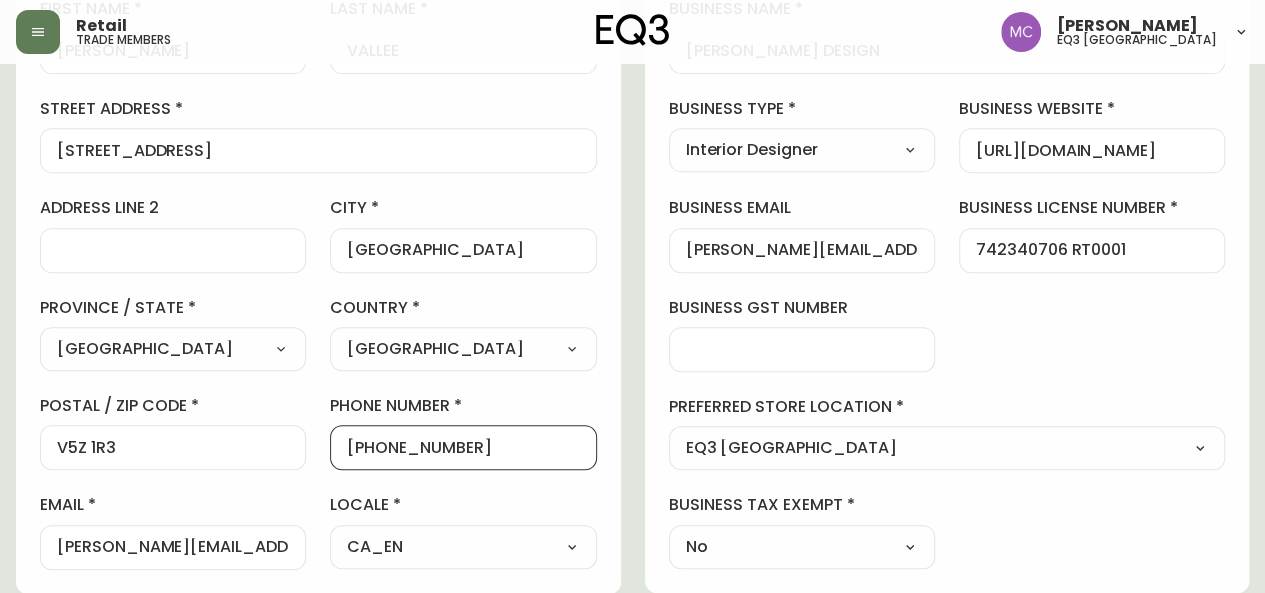 drag, startPoint x: 478, startPoint y: 445, endPoint x: 364, endPoint y: 442, distance: 114.03947 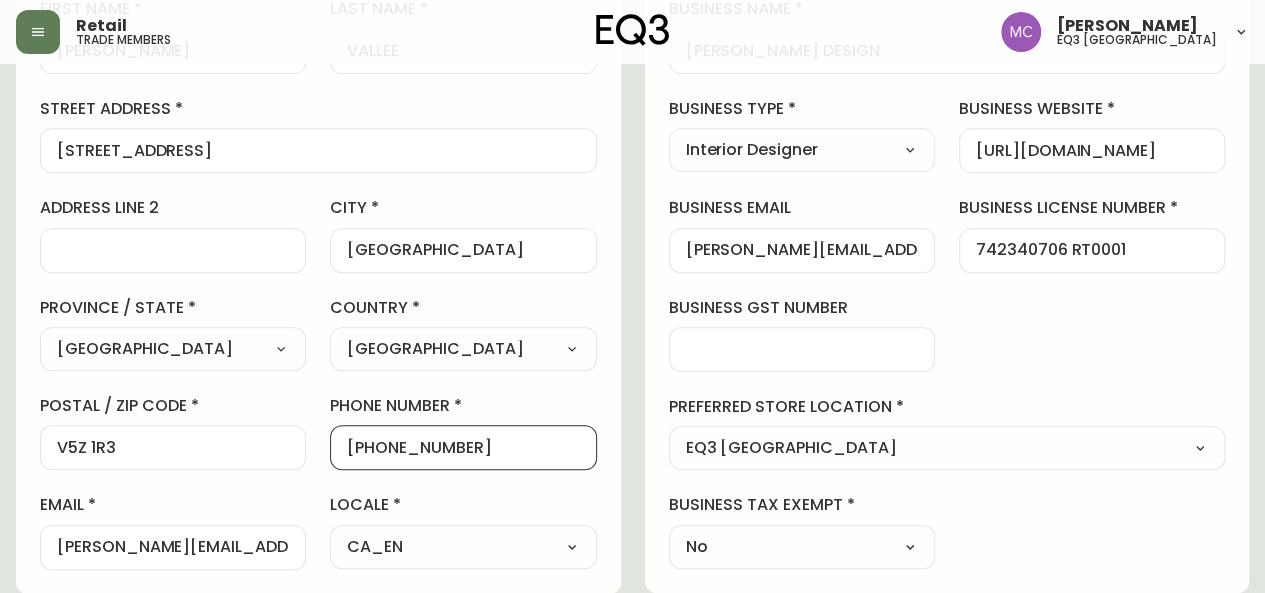 click on "[PHONE_NUMBER]" at bounding box center (463, 447) 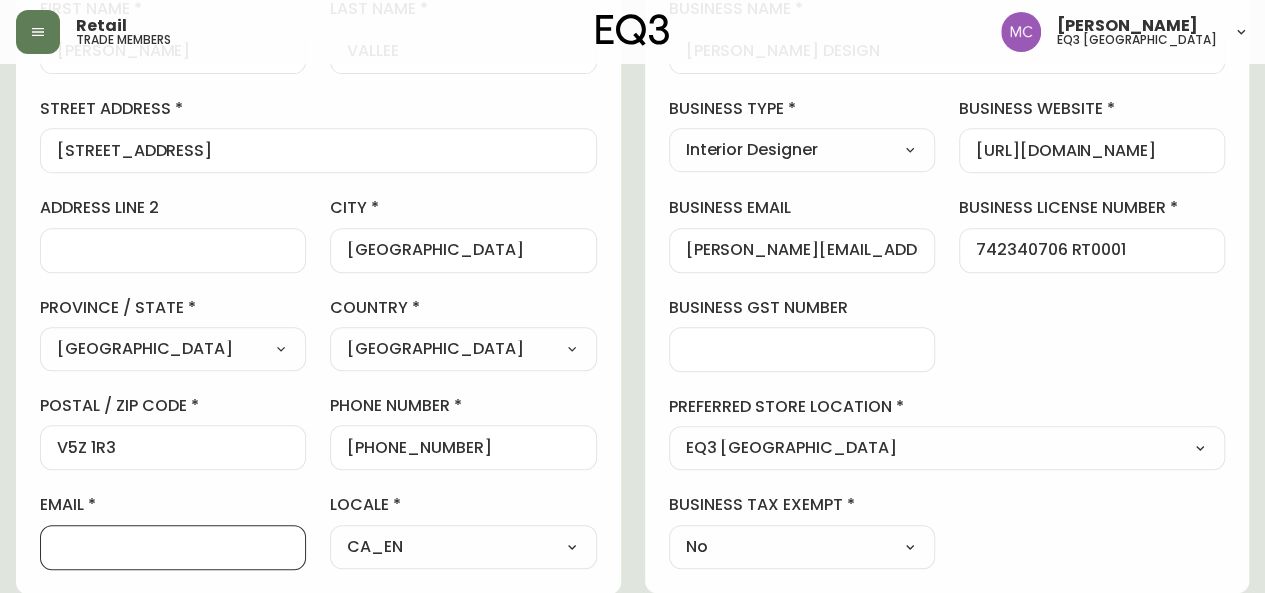 type 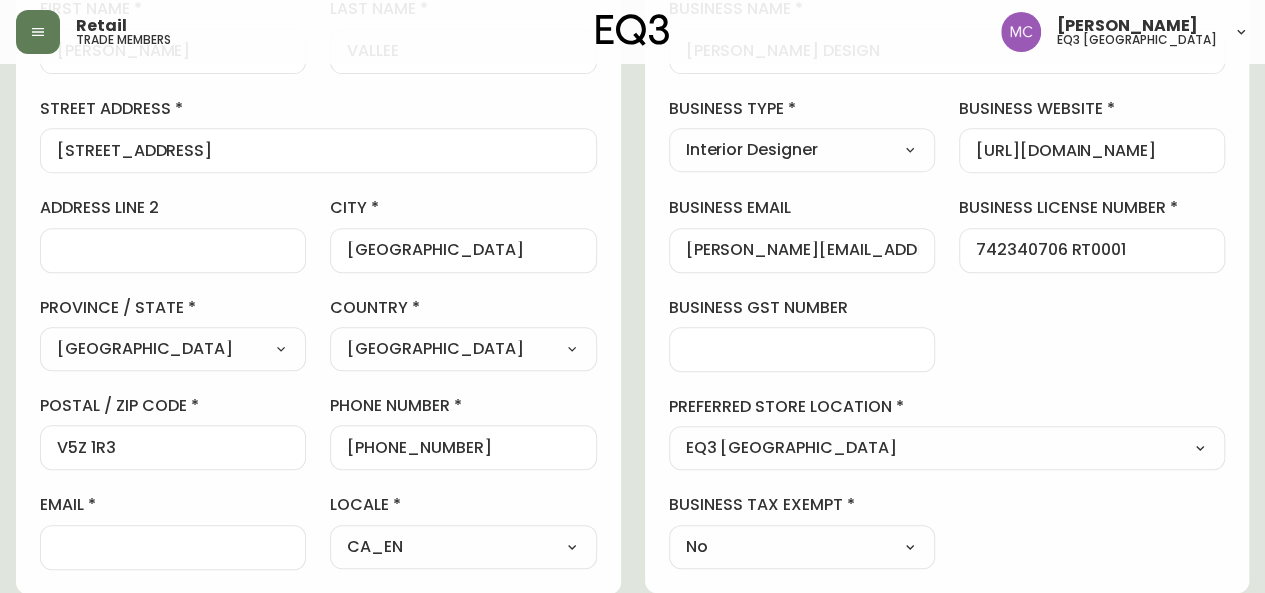 click on "[PERSON_NAME] Added: [DATE] 4:36 pm Delete Save active contact information first name [PERSON_NAME] last name [PERSON_NAME][GEOGRAPHIC_DATA] address [STREET_ADDRESS] / state [GEOGRAPHIC_DATA] Select [GEOGRAPHIC_DATA] [GEOGRAPHIC_DATA] [GEOGRAPHIC_DATA] [GEOGRAPHIC_DATA] [GEOGRAPHIC_DATA] [GEOGRAPHIC_DATA] [GEOGRAPHIC_DATA] [GEOGRAPHIC_DATA] [GEOGRAPHIC_DATA] [PERSON_NAME][GEOGRAPHIC_DATA] [GEOGRAPHIC_DATA] [GEOGRAPHIC_DATA] [GEOGRAPHIC_DATA] country [GEOGRAPHIC_DATA] Select [GEOGRAPHIC_DATA] [GEOGRAPHIC_DATA] postal / zip code V5Z 1R3 phone number [PHONE_NUMBER] email locale CA_EN Select CA_EN [GEOGRAPHIC_DATA] US_EN additional information do you require a designer kit? Yes! I wish to purchase the EQ3 Designer Kit for $49. This kit contains 3” swatches of EQ3’s complete range of fabric and leather options, as well as wood samples and the latest catalogue. Thank you, I have already received a kit. No, I do not wish to purchase a Designer Kit. how did you hear about the eq3 trade program? Other Select Social Media Advertisement Trade Show Outreach from a Trade Rep Other other TRMI Select" at bounding box center (632, 536) 